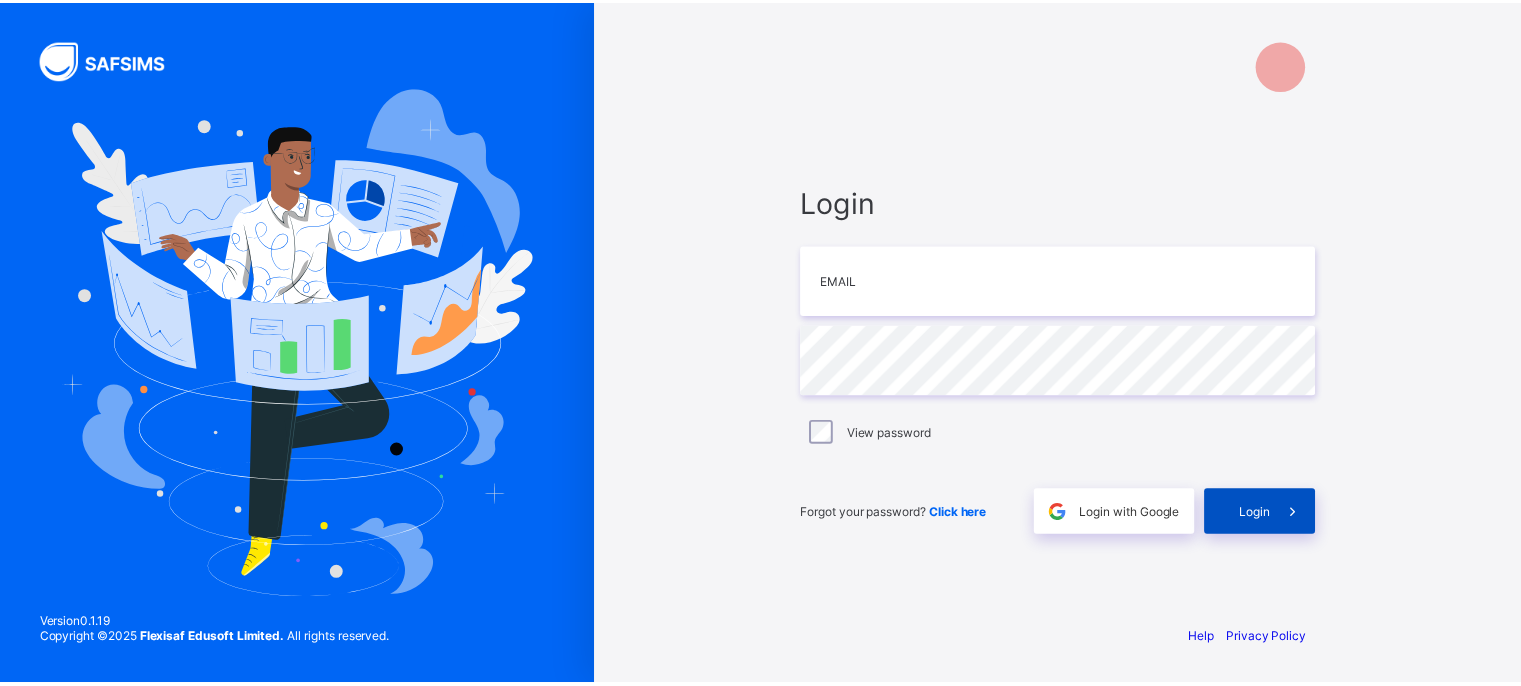 scroll, scrollTop: 0, scrollLeft: 0, axis: both 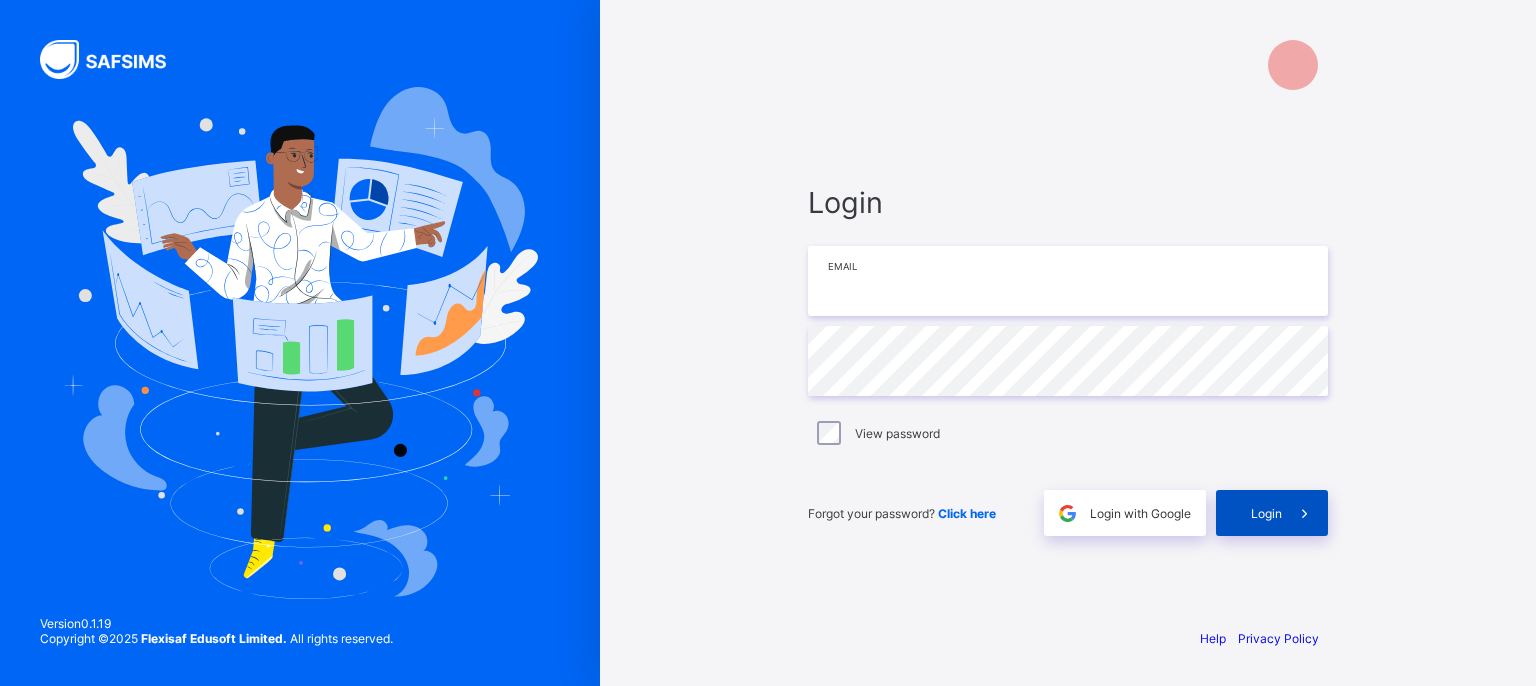 type on "**********" 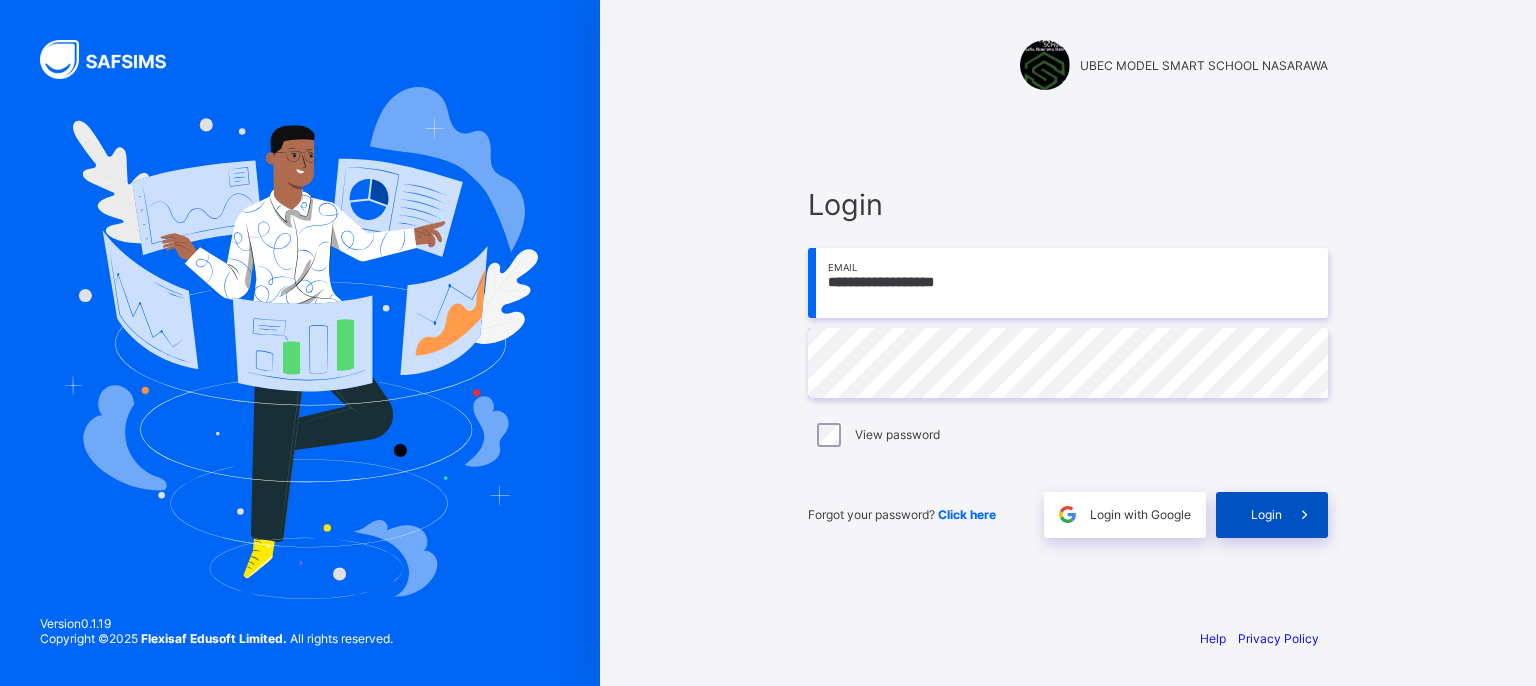 click on "Login" at bounding box center [1272, 515] 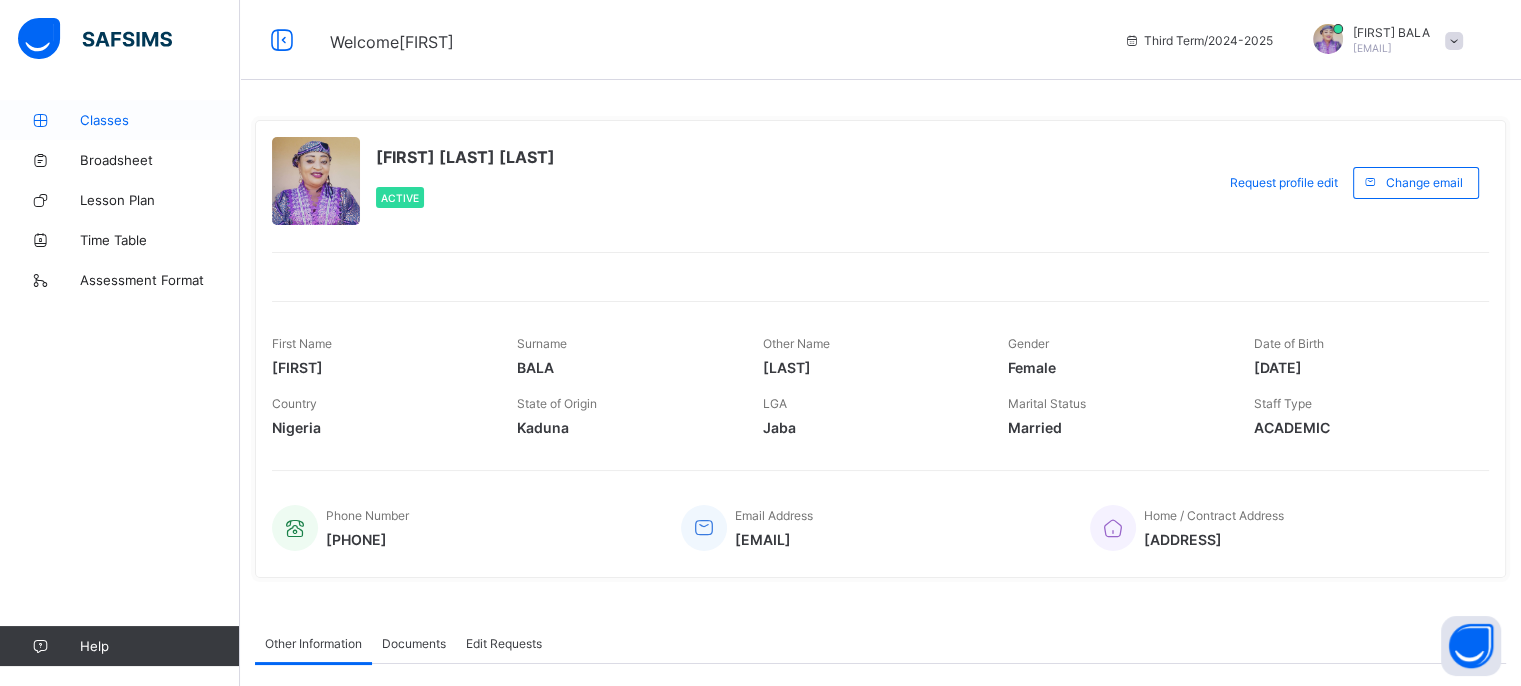 click on "Classes" at bounding box center [160, 120] 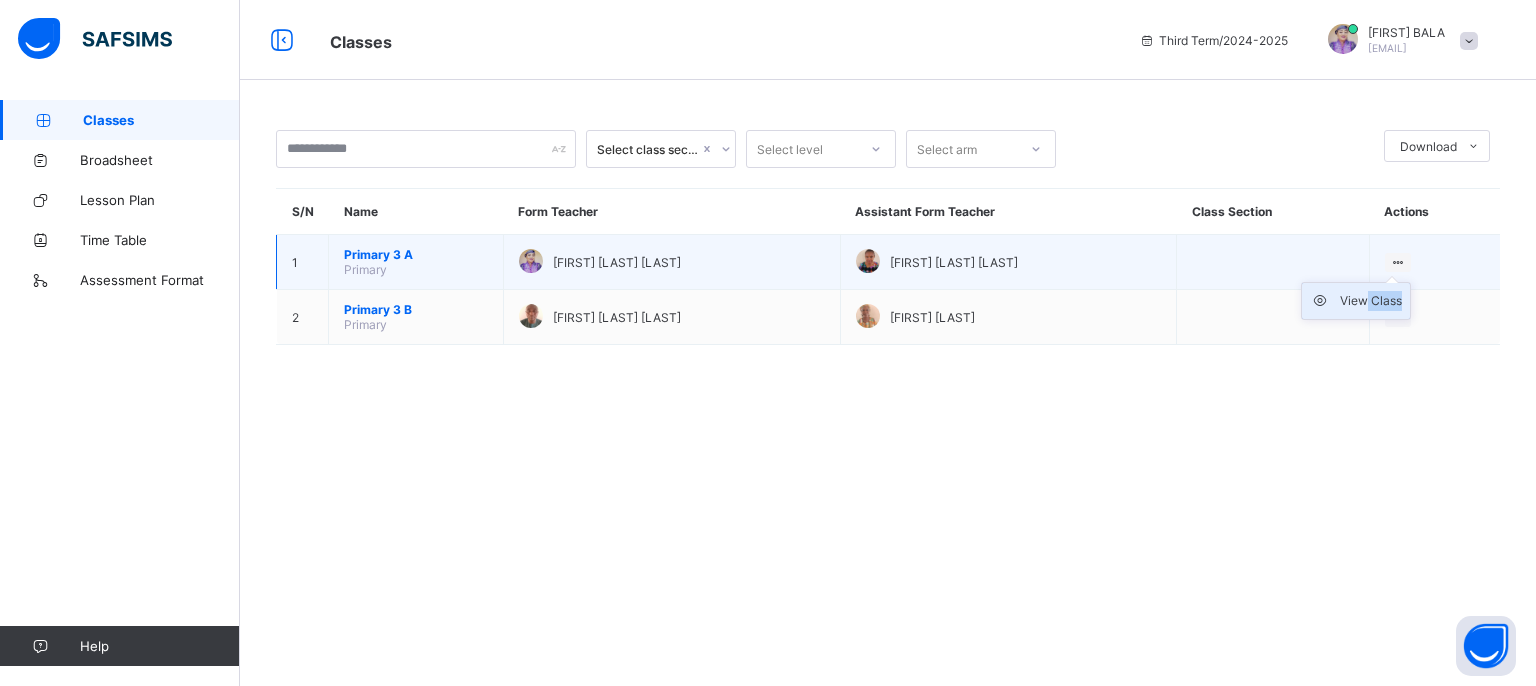 drag, startPoint x: 1406, startPoint y: 263, endPoint x: 1371, endPoint y: 301, distance: 51.662365 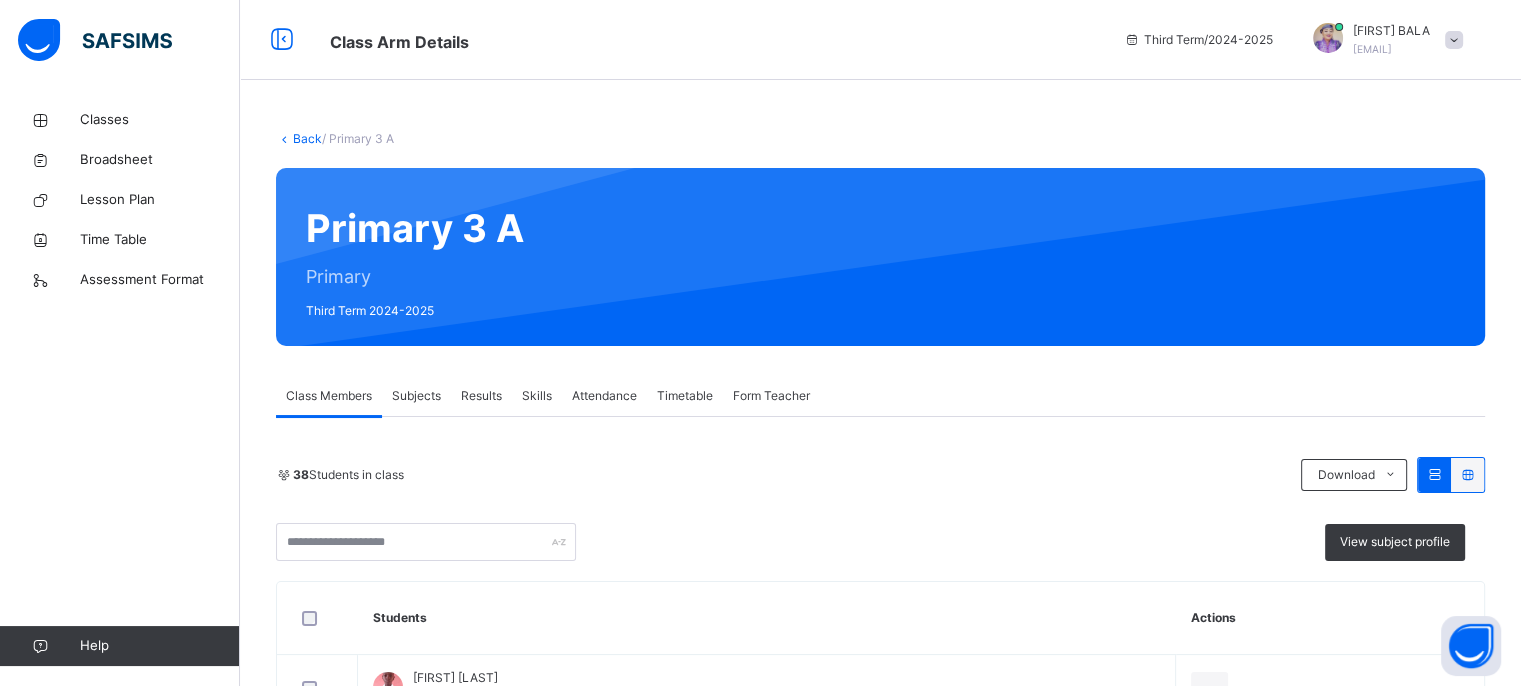 click on "Attendance" at bounding box center [604, 396] 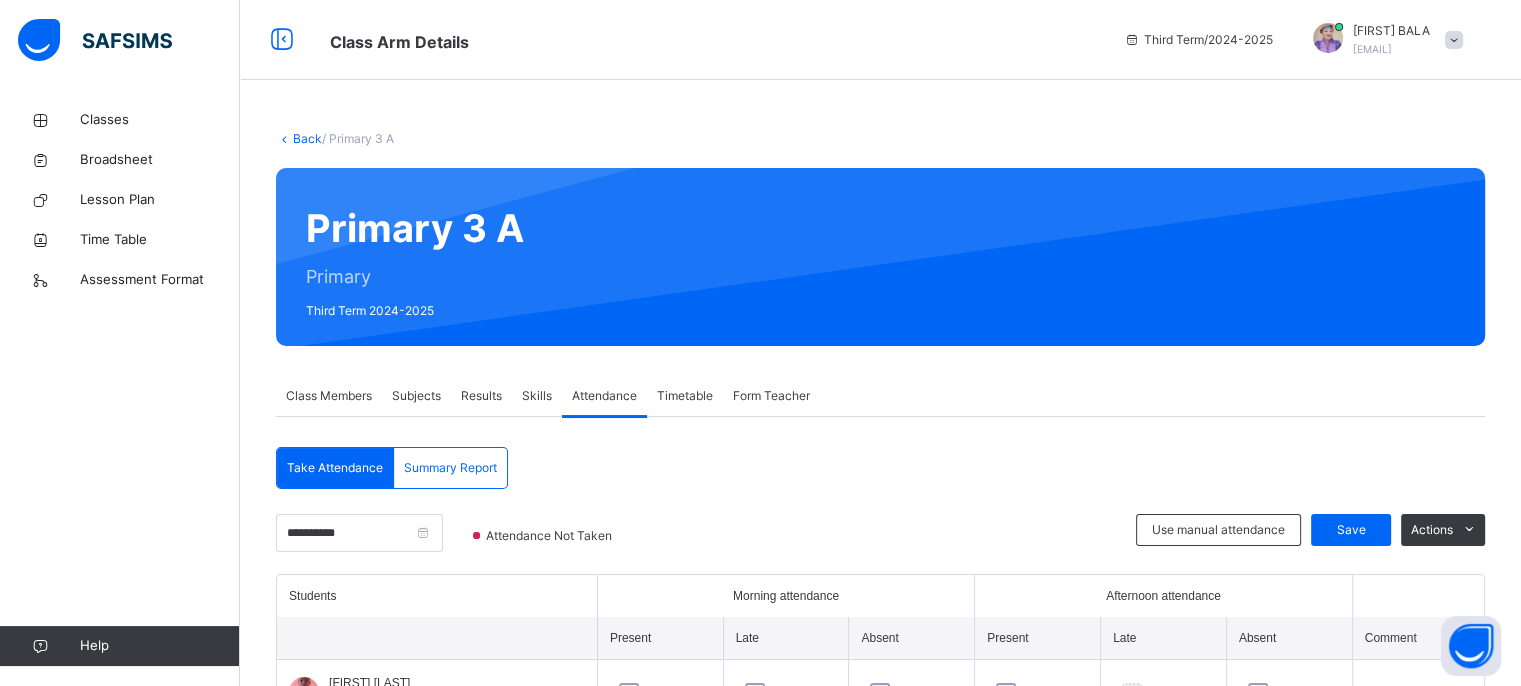 click at bounding box center [889, 544] 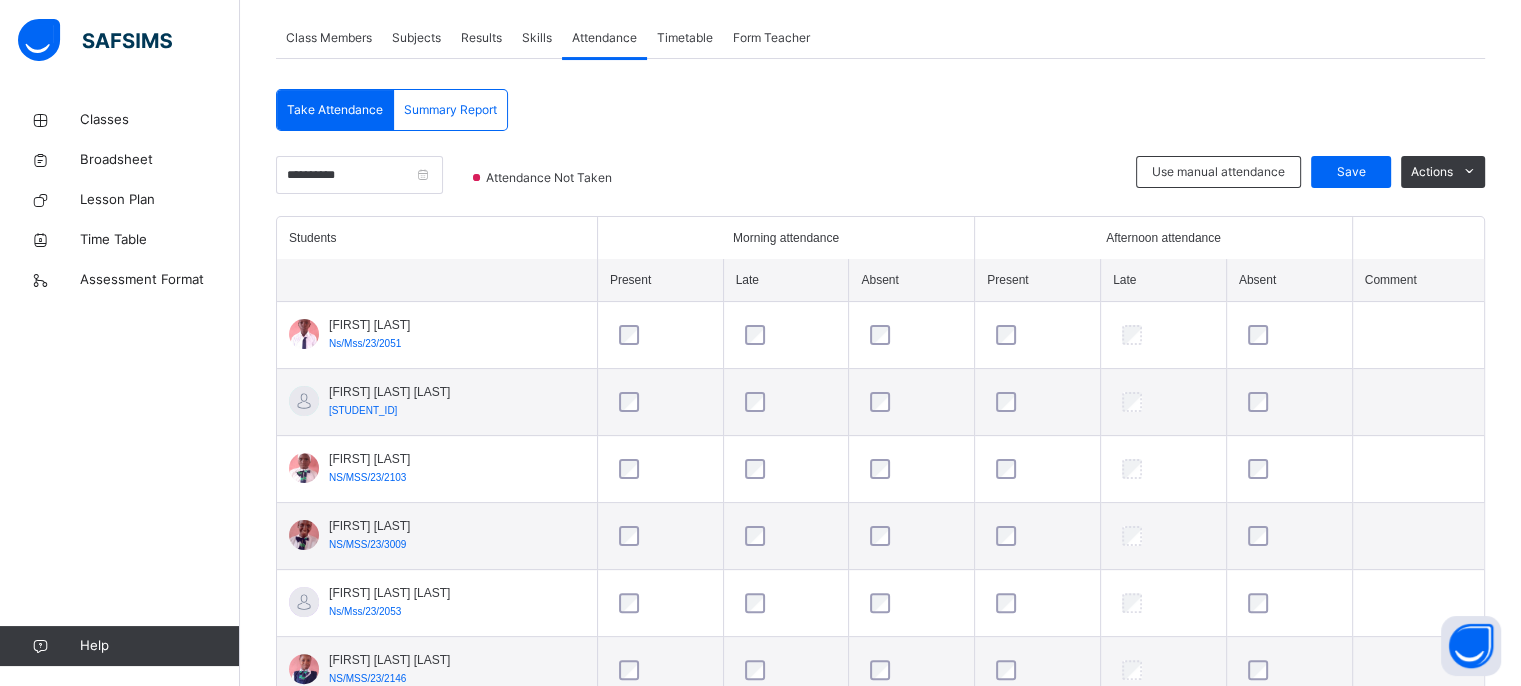 scroll, scrollTop: 360, scrollLeft: 0, axis: vertical 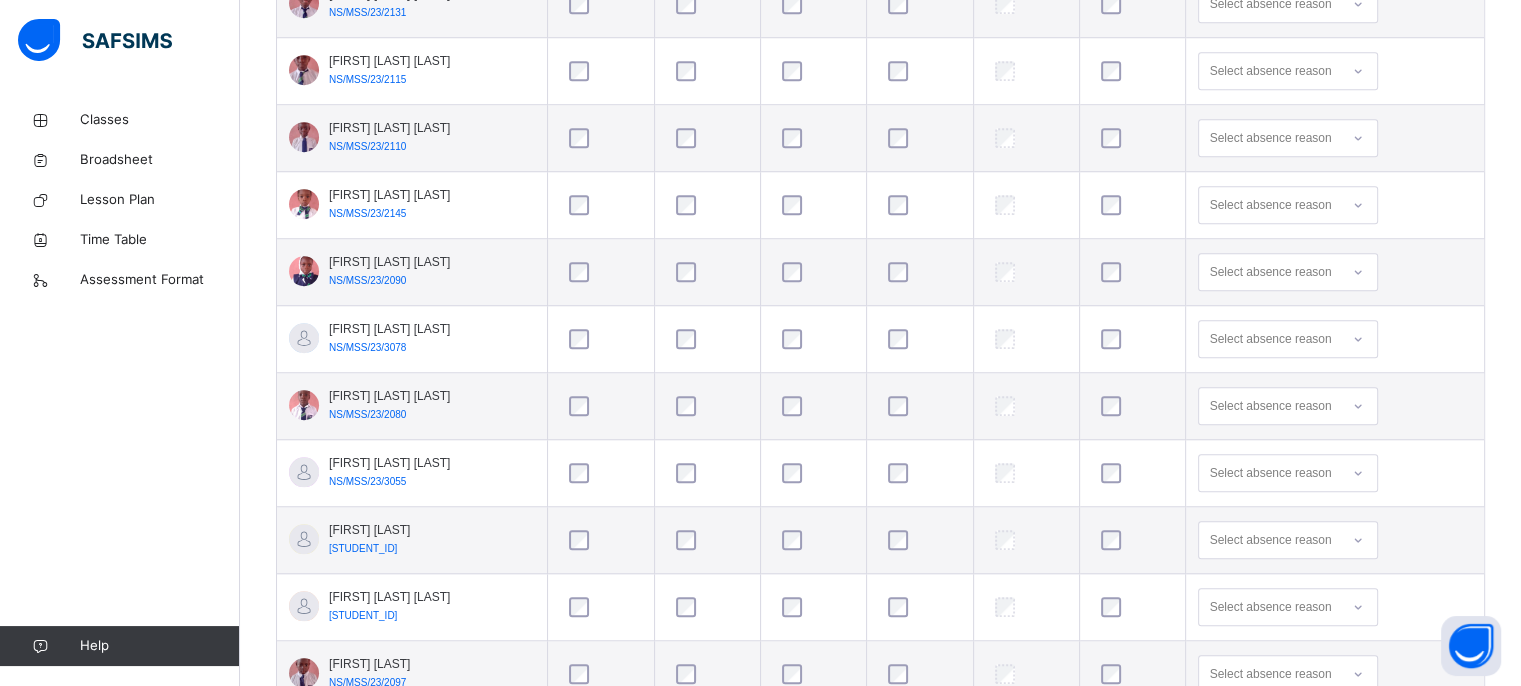 click at bounding box center [1132, 272] 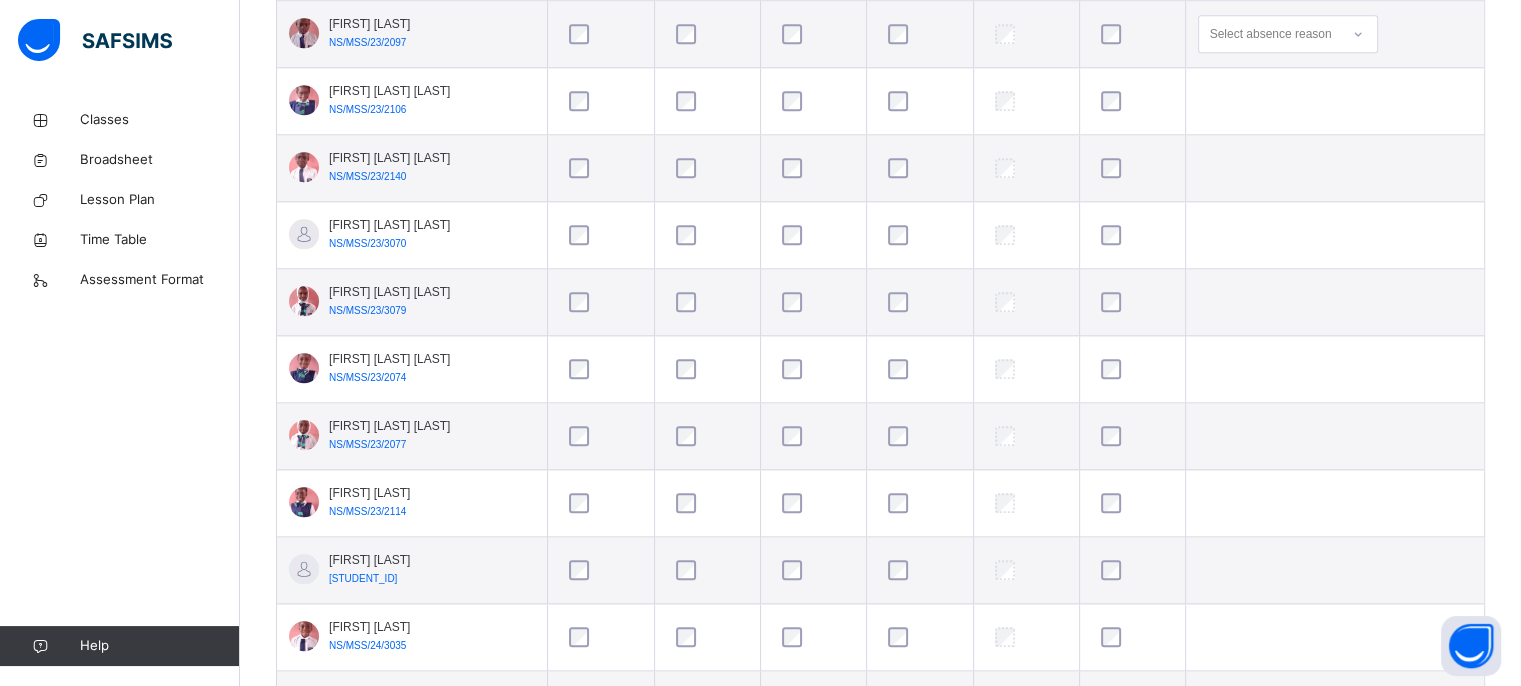 scroll, scrollTop: 2240, scrollLeft: 0, axis: vertical 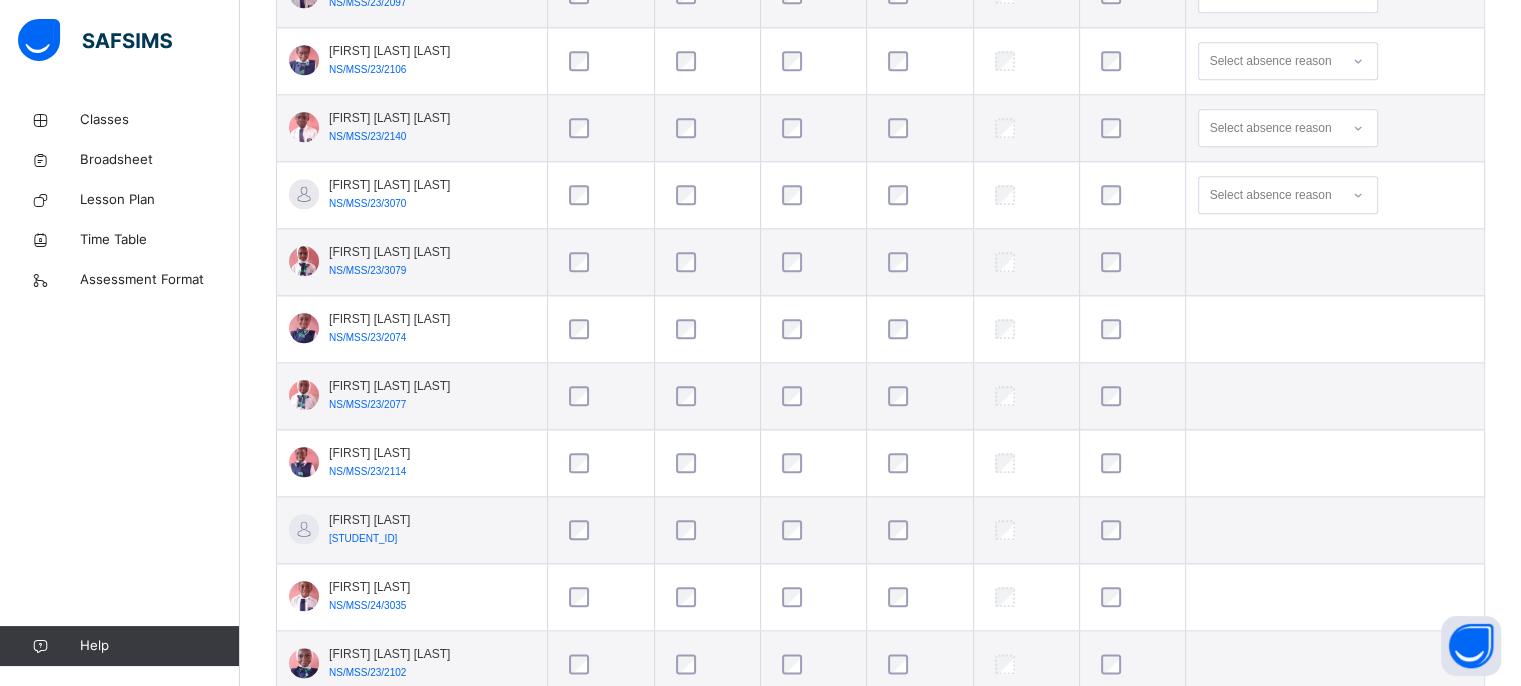 click at bounding box center (813, 262) 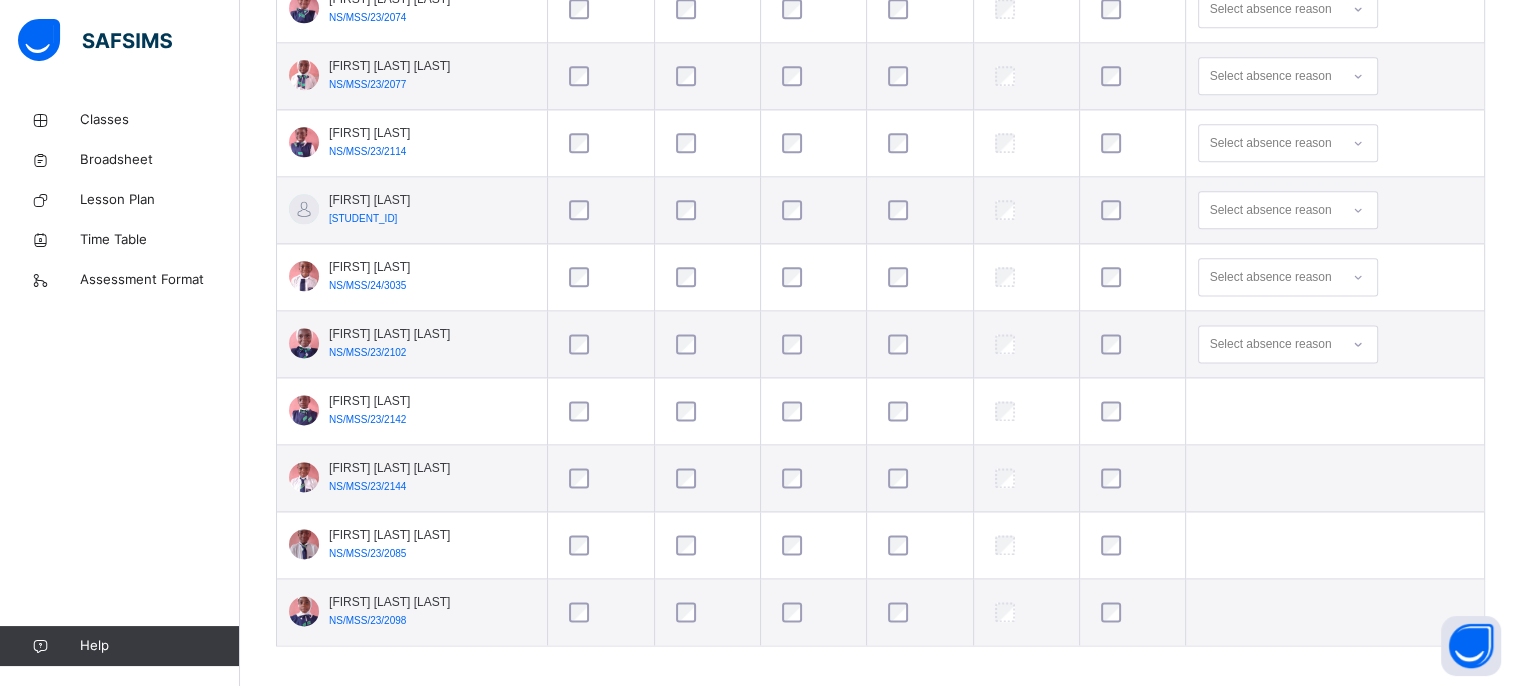 scroll, scrollTop: 2567, scrollLeft: 0, axis: vertical 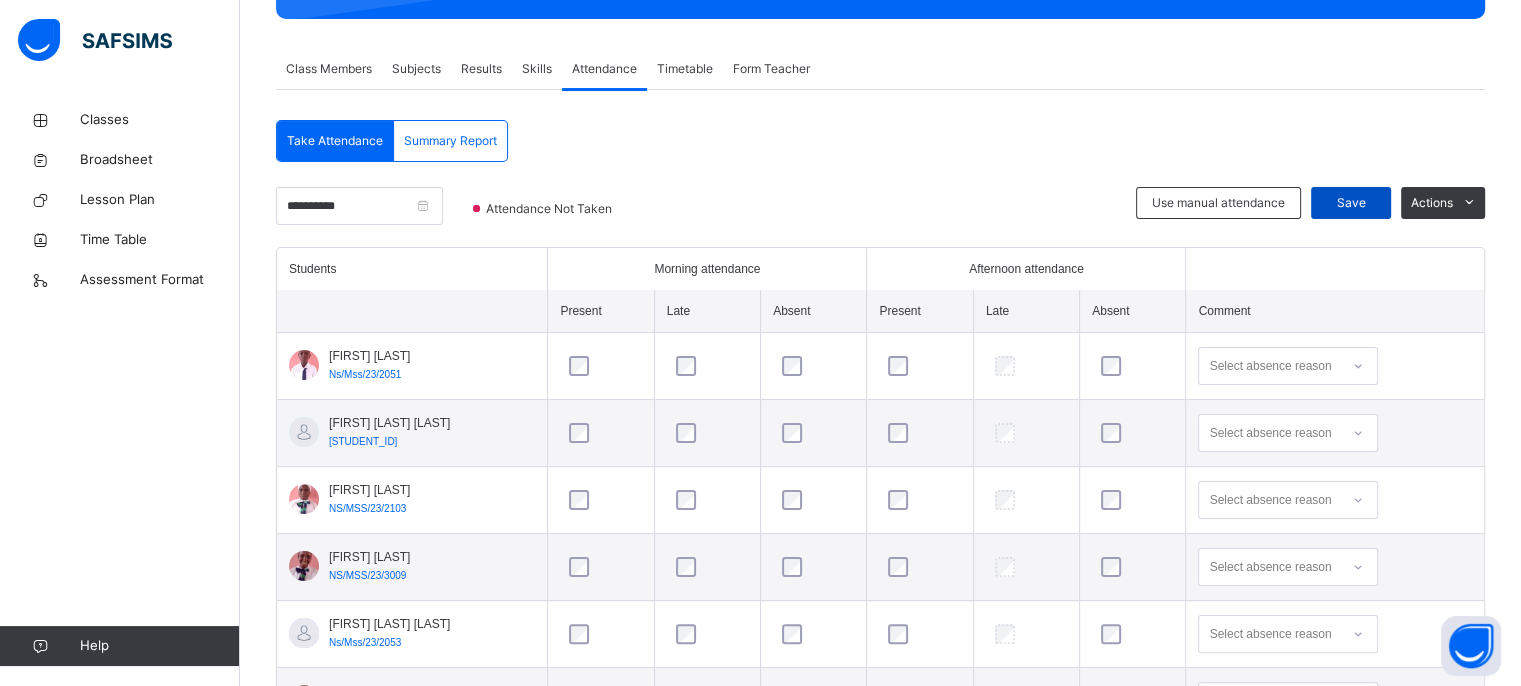 click on "Save" at bounding box center [1351, 203] 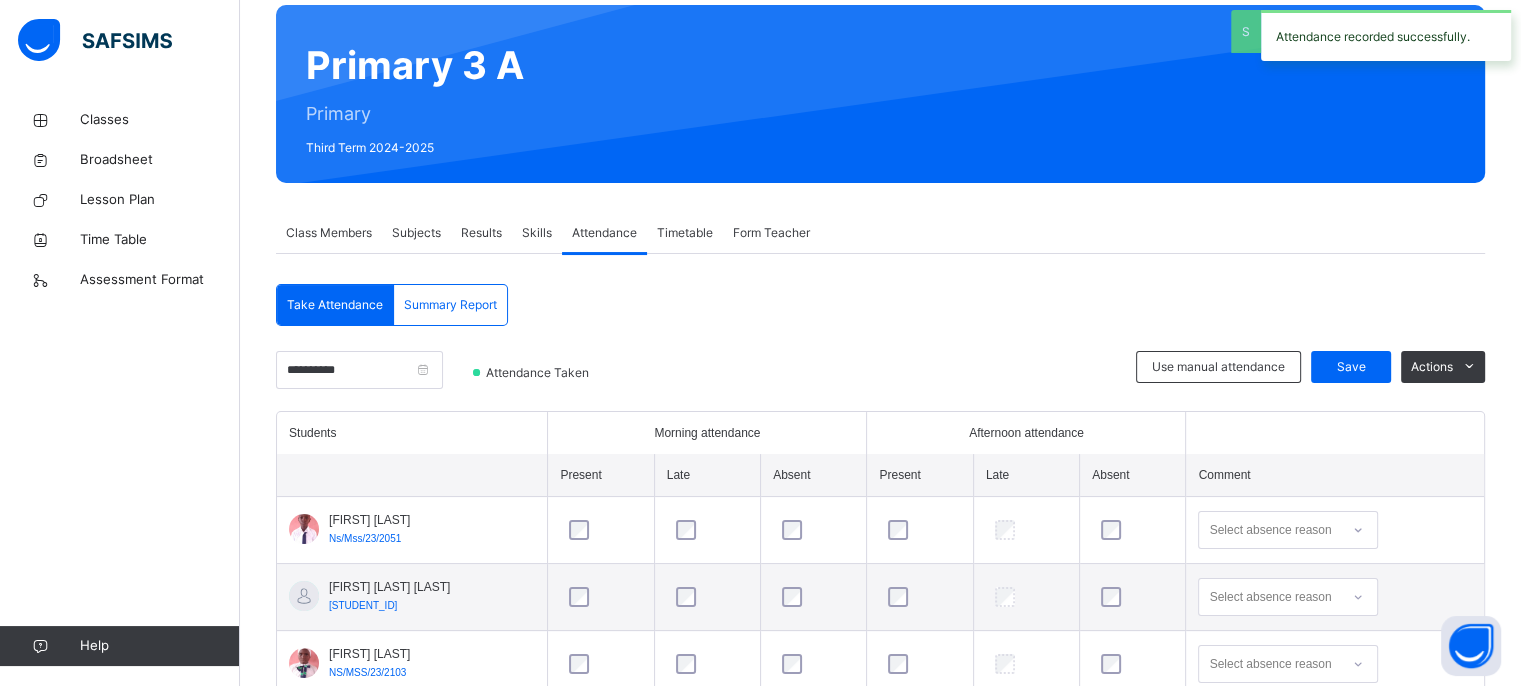 scroll, scrollTop: 327, scrollLeft: 0, axis: vertical 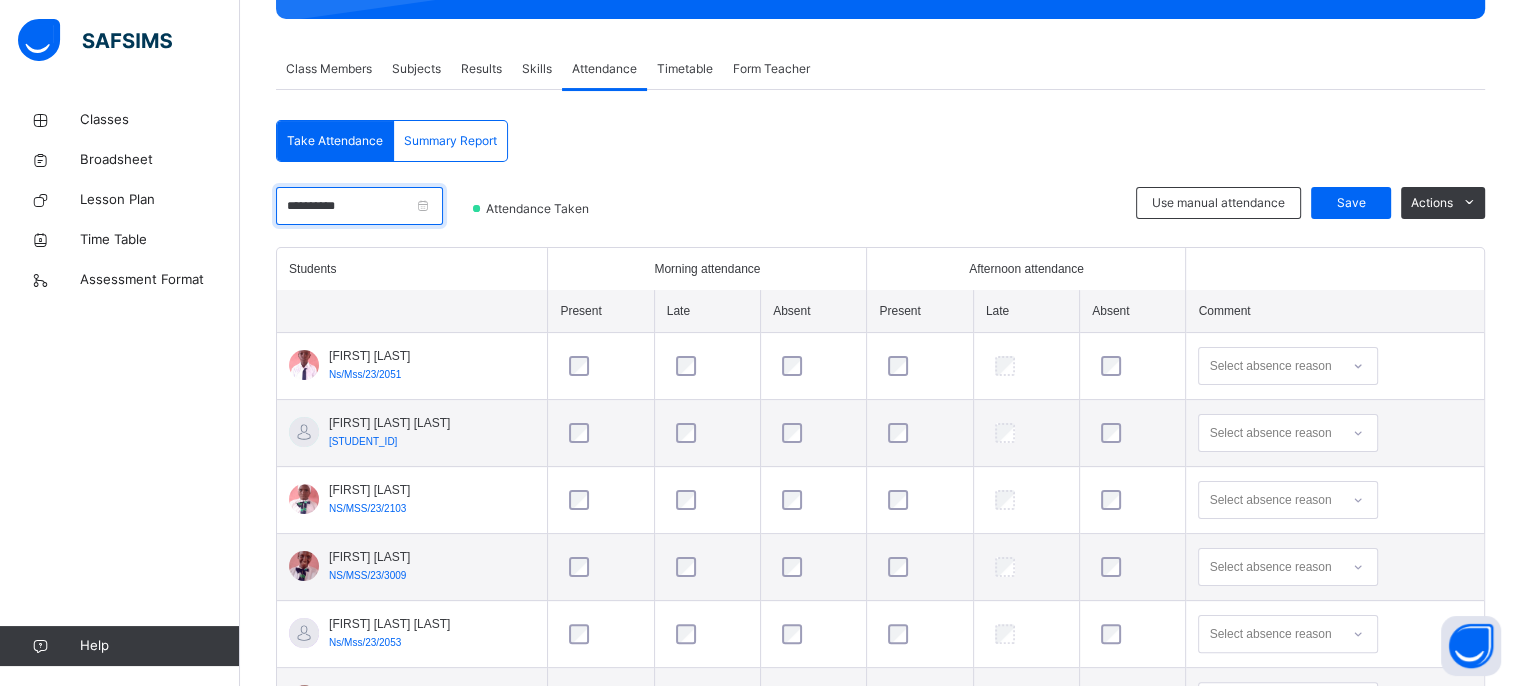click on "**********" at bounding box center (359, 206) 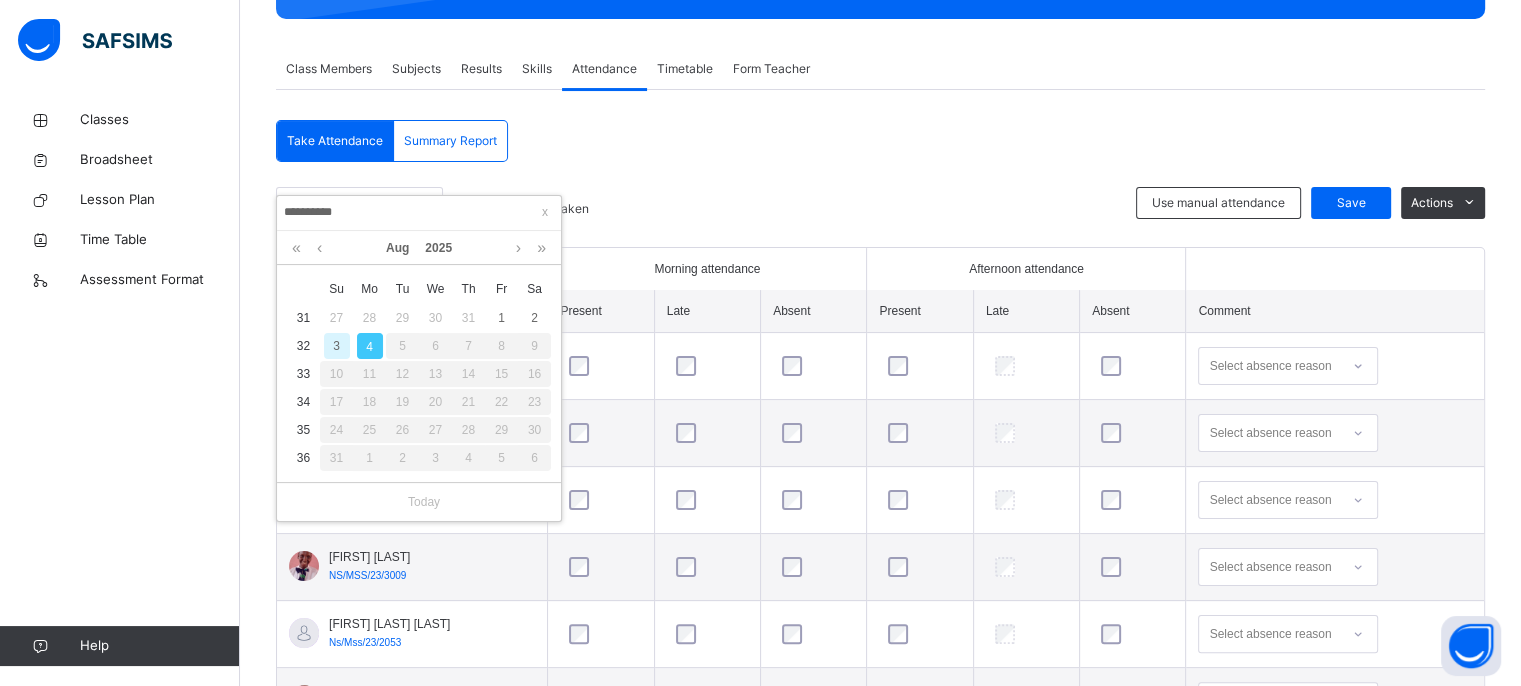 click on "7" at bounding box center [468, 346] 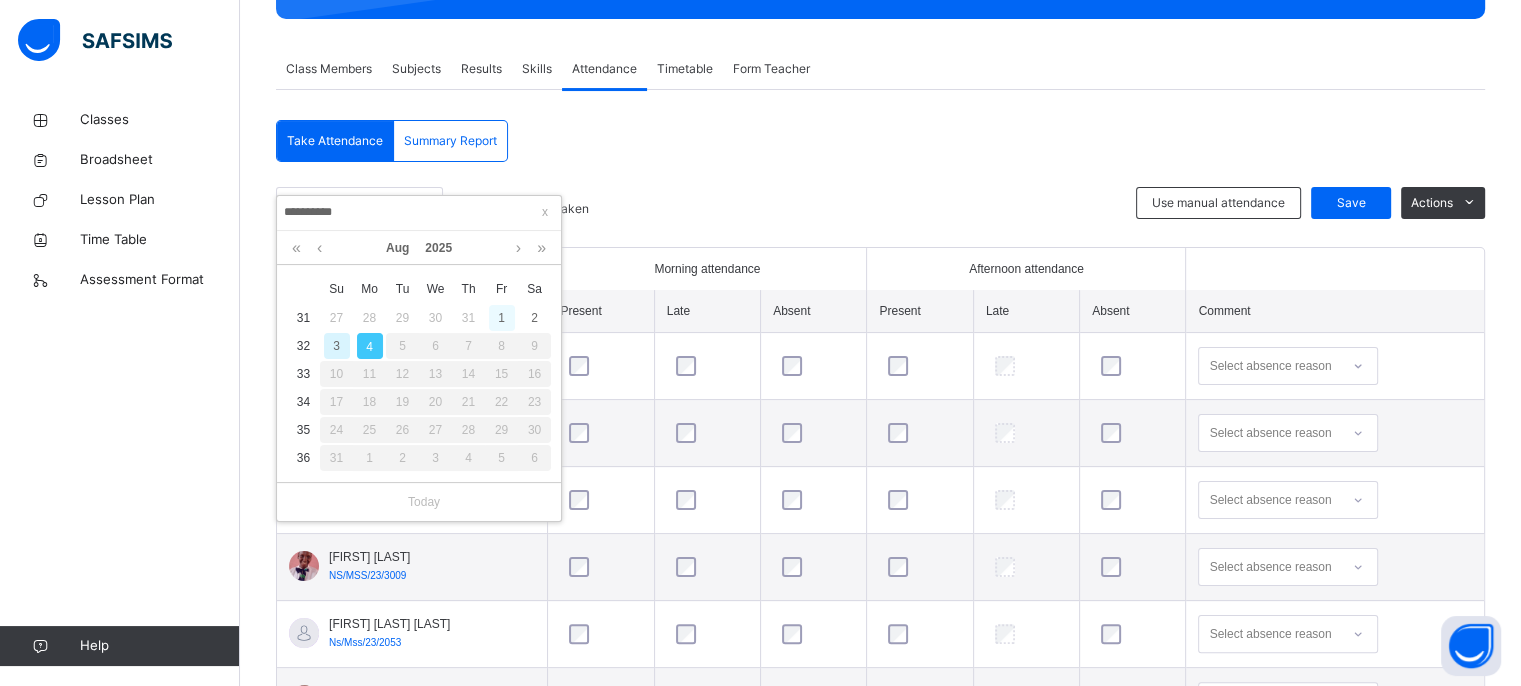 click on "1" at bounding box center (502, 318) 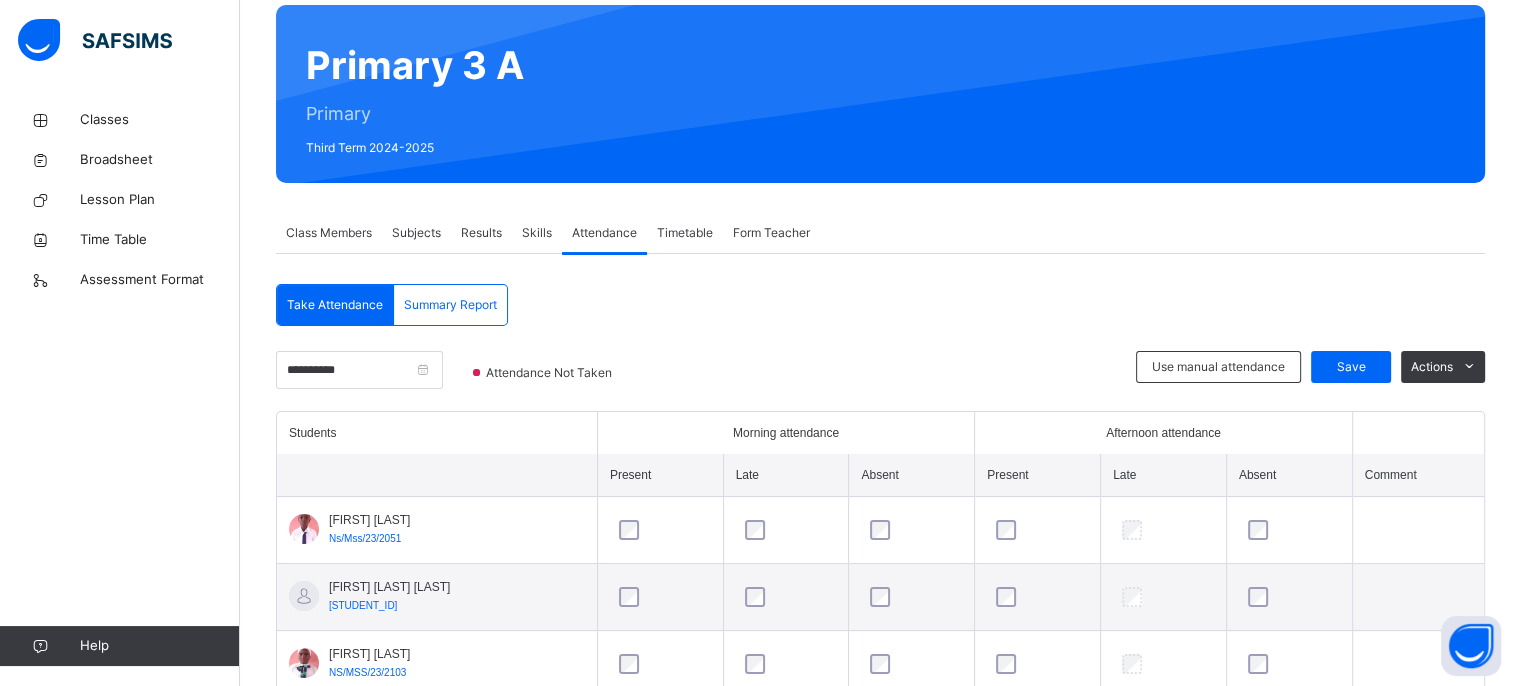 scroll, scrollTop: 327, scrollLeft: 0, axis: vertical 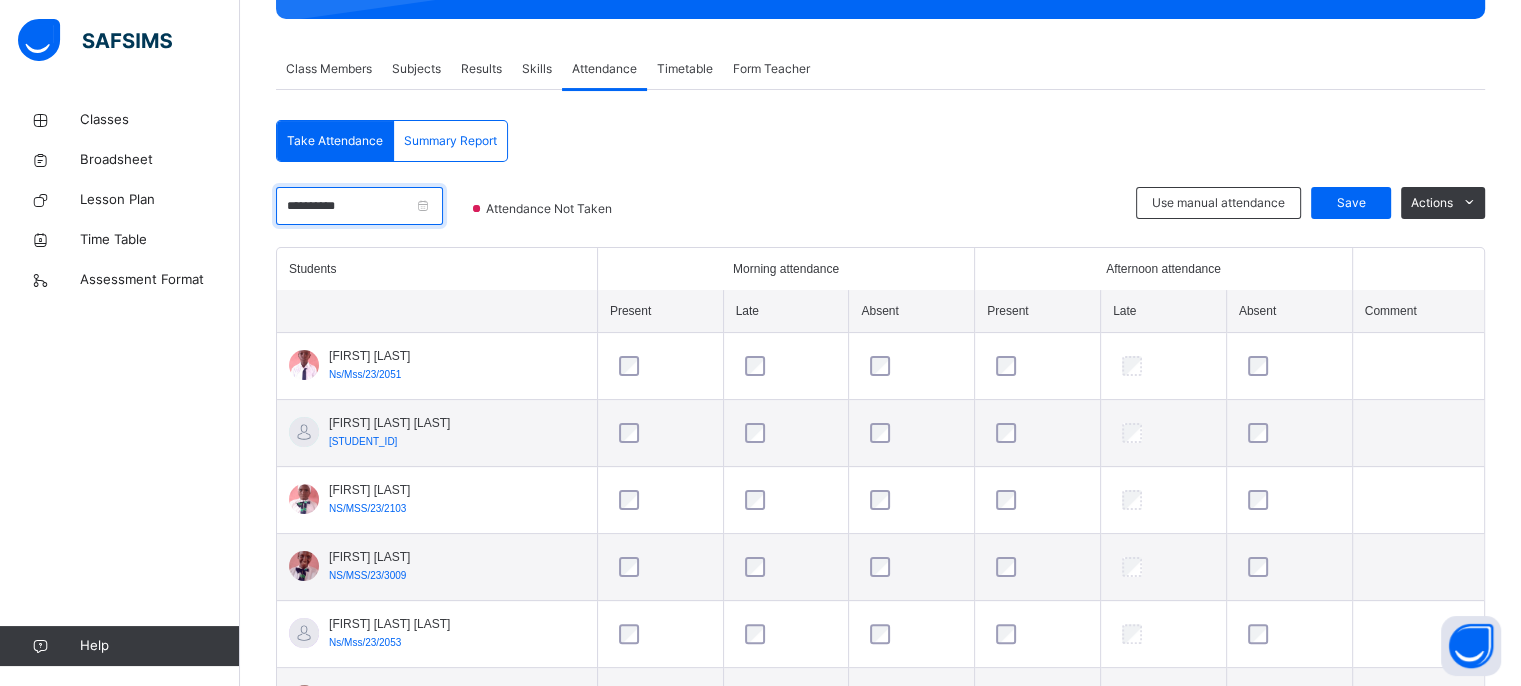 click on "**********" at bounding box center [359, 206] 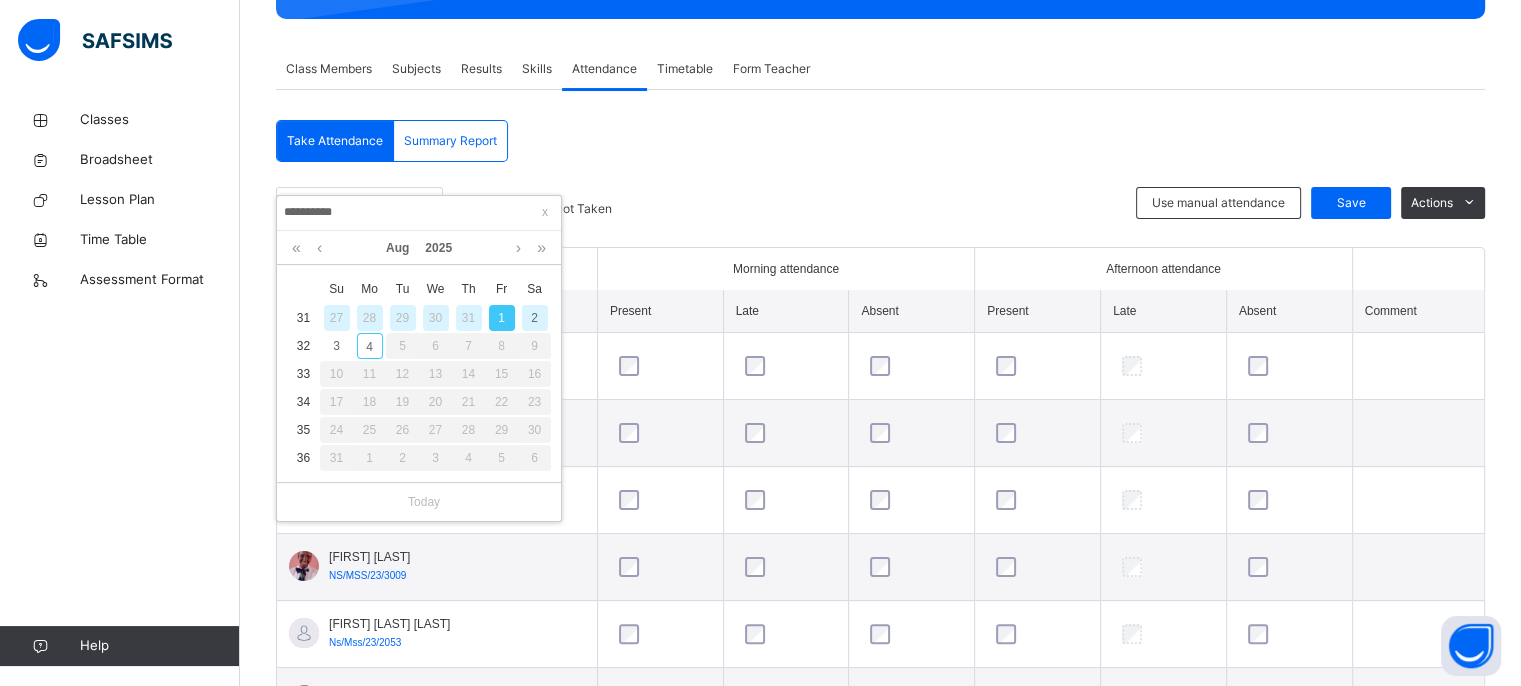 click on "31" at bounding box center (469, 318) 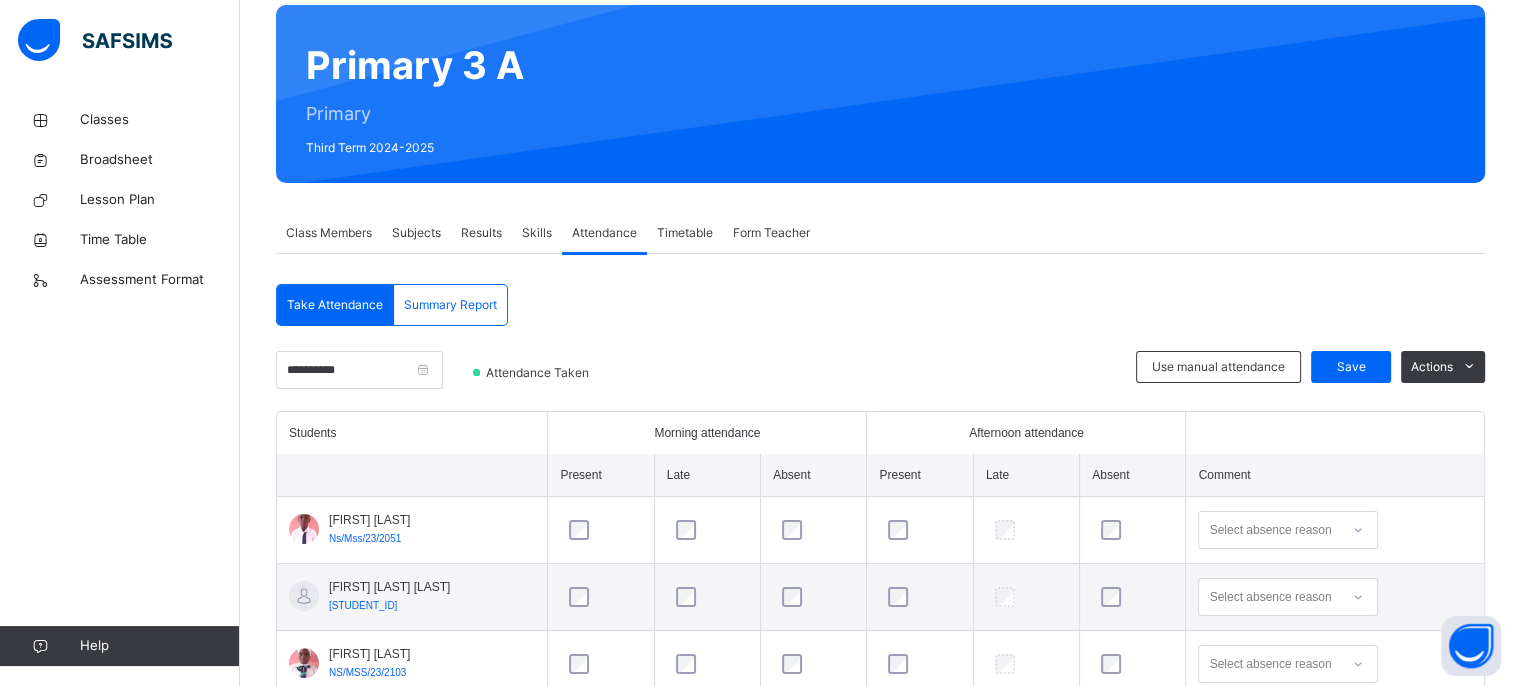 scroll, scrollTop: 327, scrollLeft: 0, axis: vertical 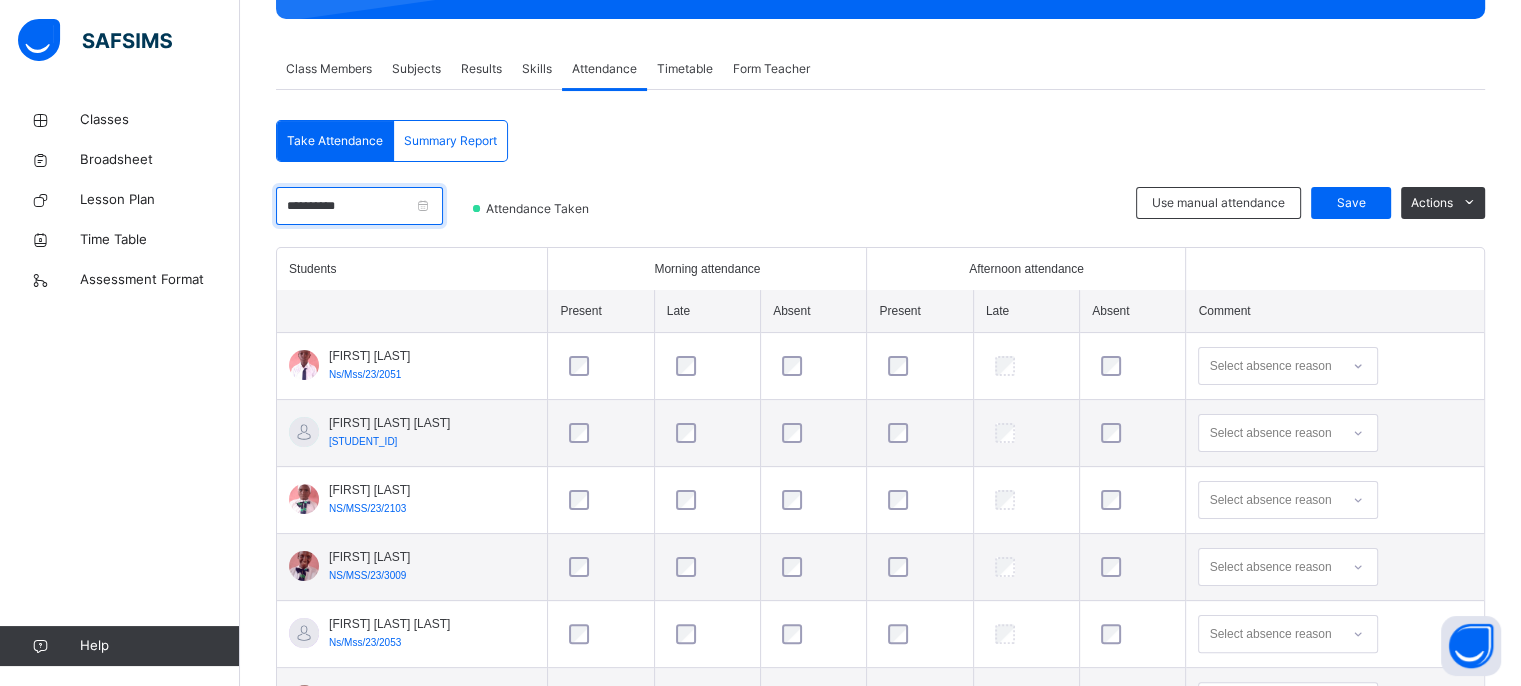 click on "**********" at bounding box center [359, 206] 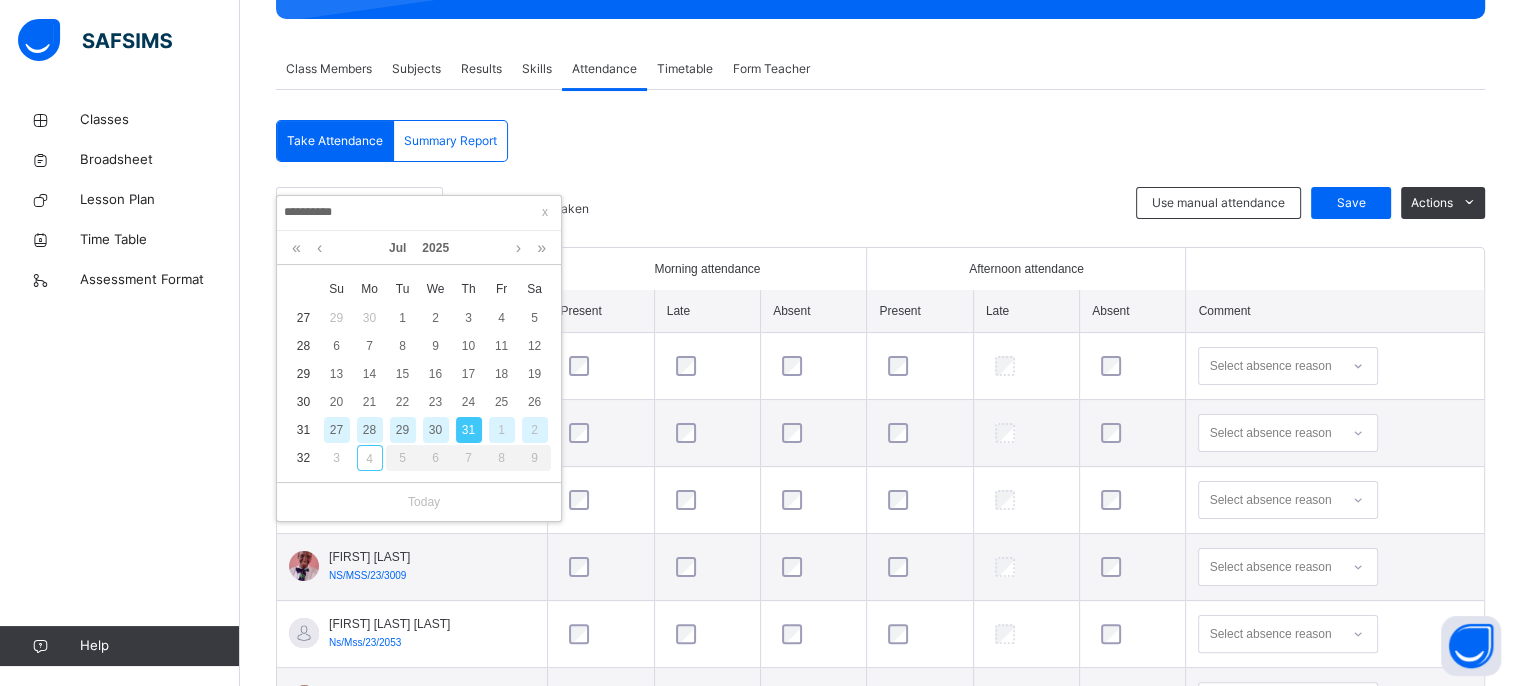 click on "1" at bounding box center [502, 430] 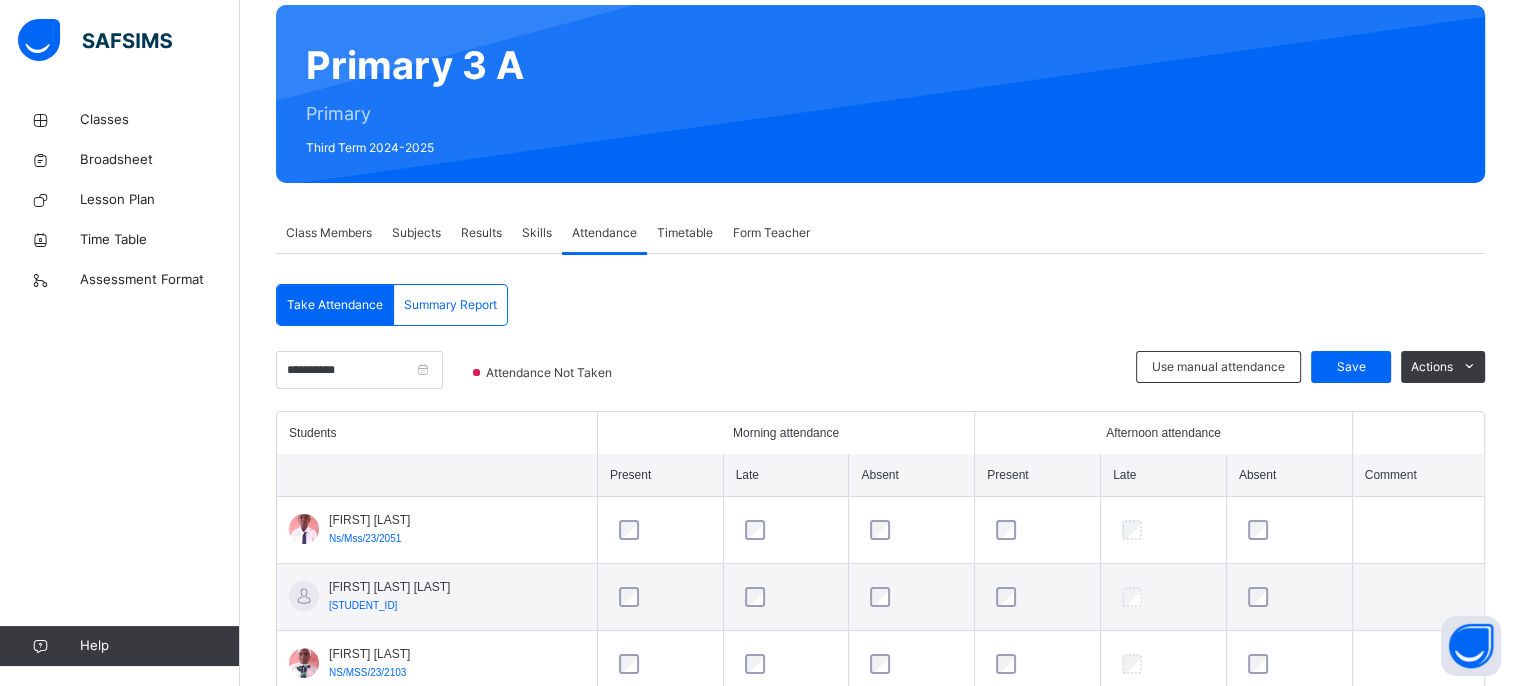 scroll, scrollTop: 327, scrollLeft: 0, axis: vertical 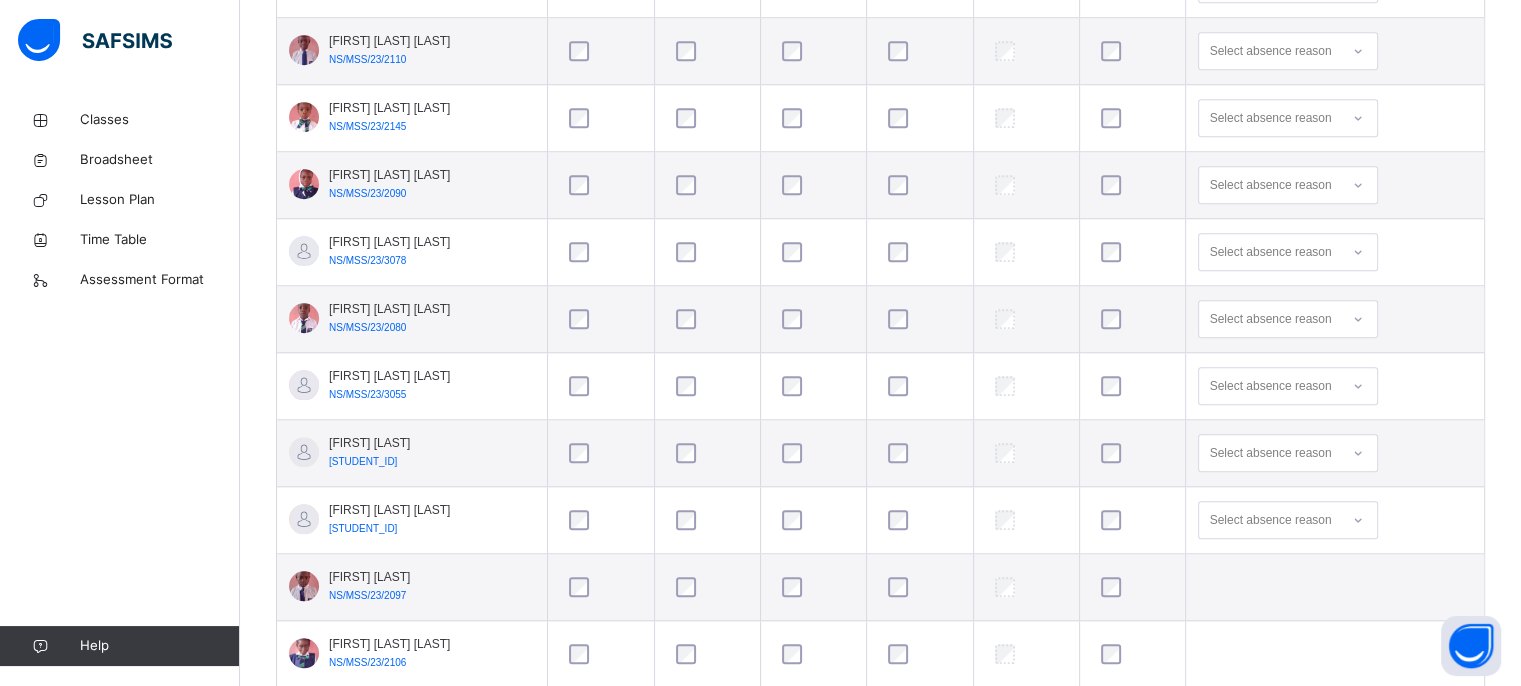 click at bounding box center (813, 587) 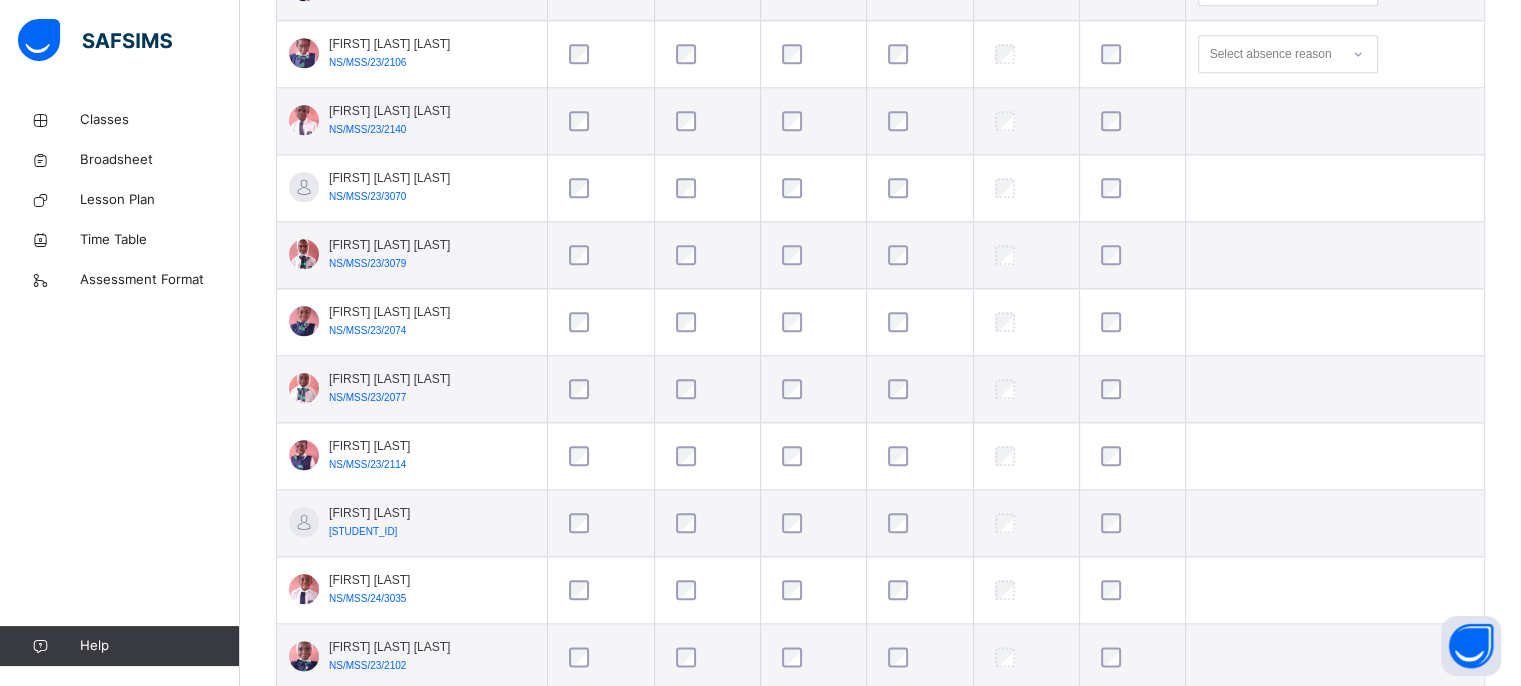scroll, scrollTop: 2287, scrollLeft: 0, axis: vertical 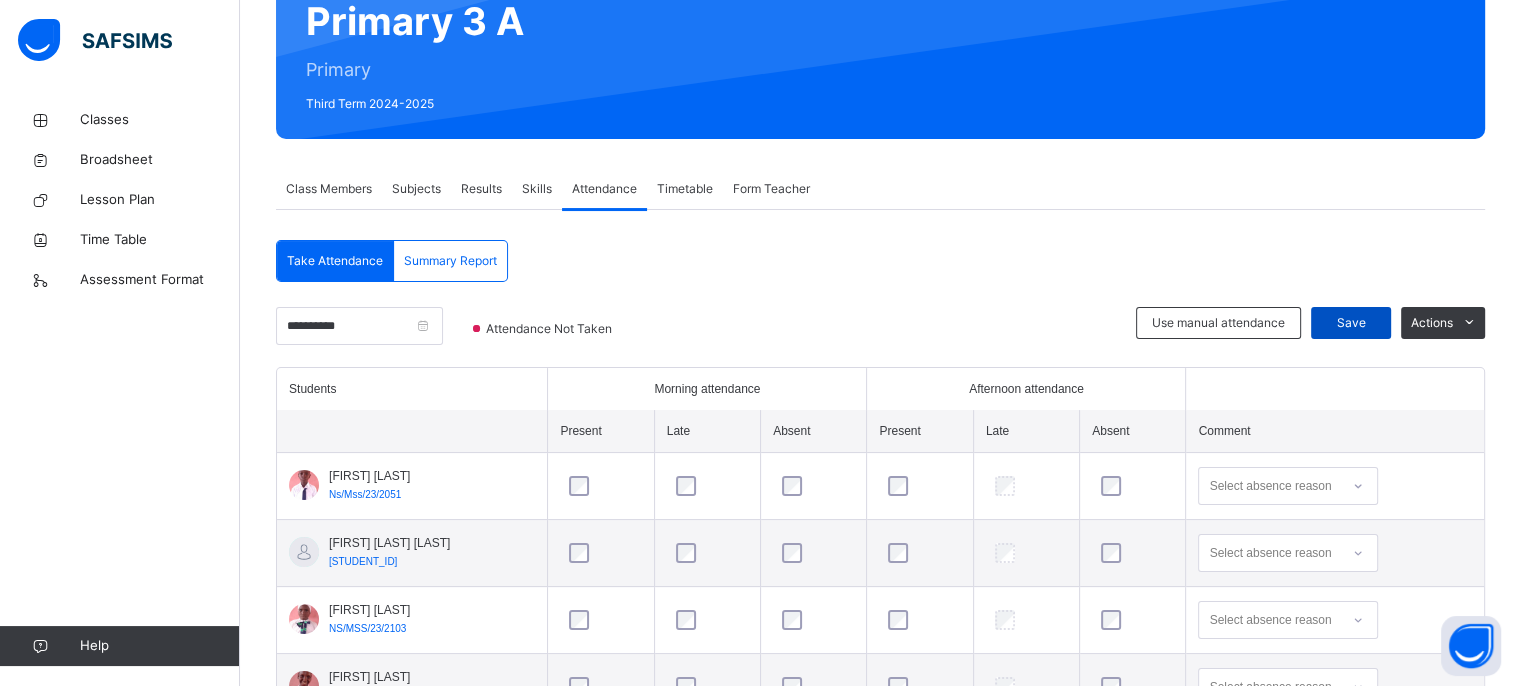 click on "Save" at bounding box center (1351, 323) 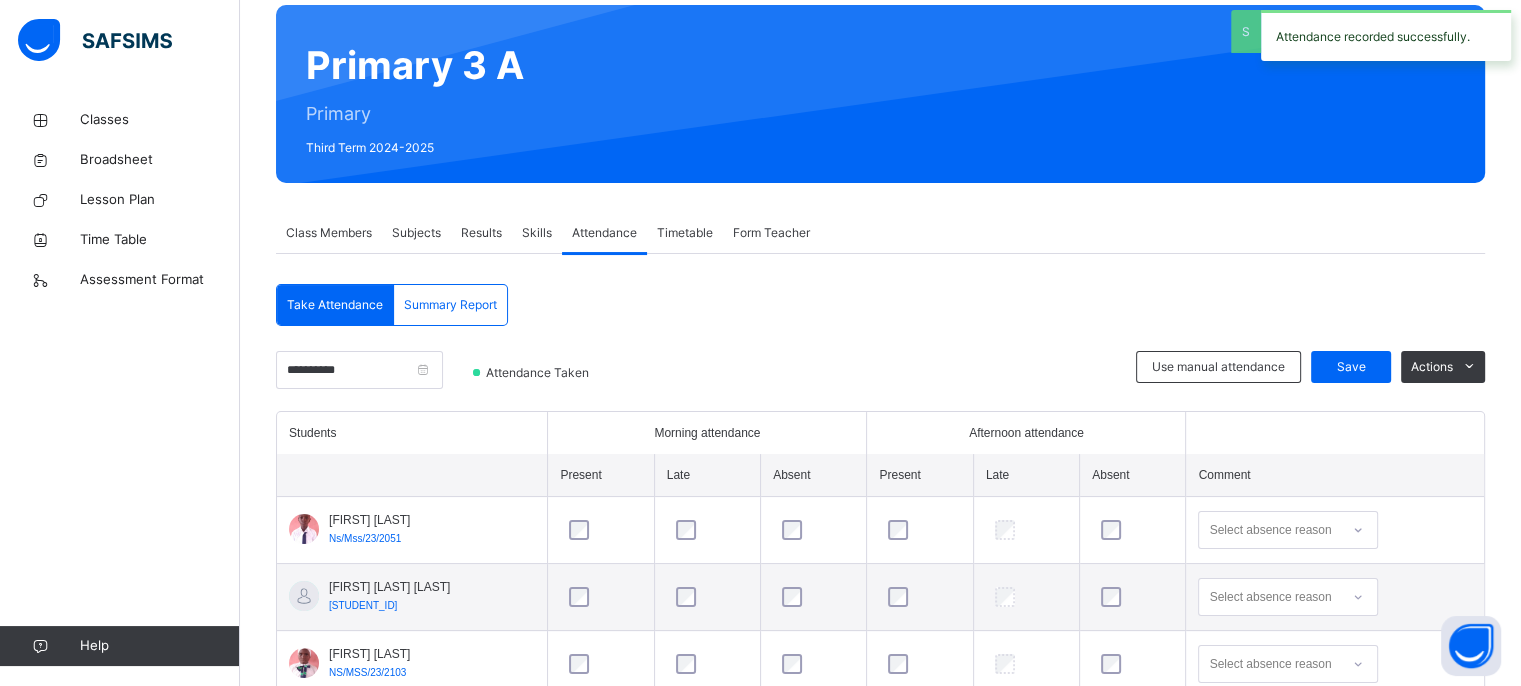 scroll, scrollTop: 207, scrollLeft: 0, axis: vertical 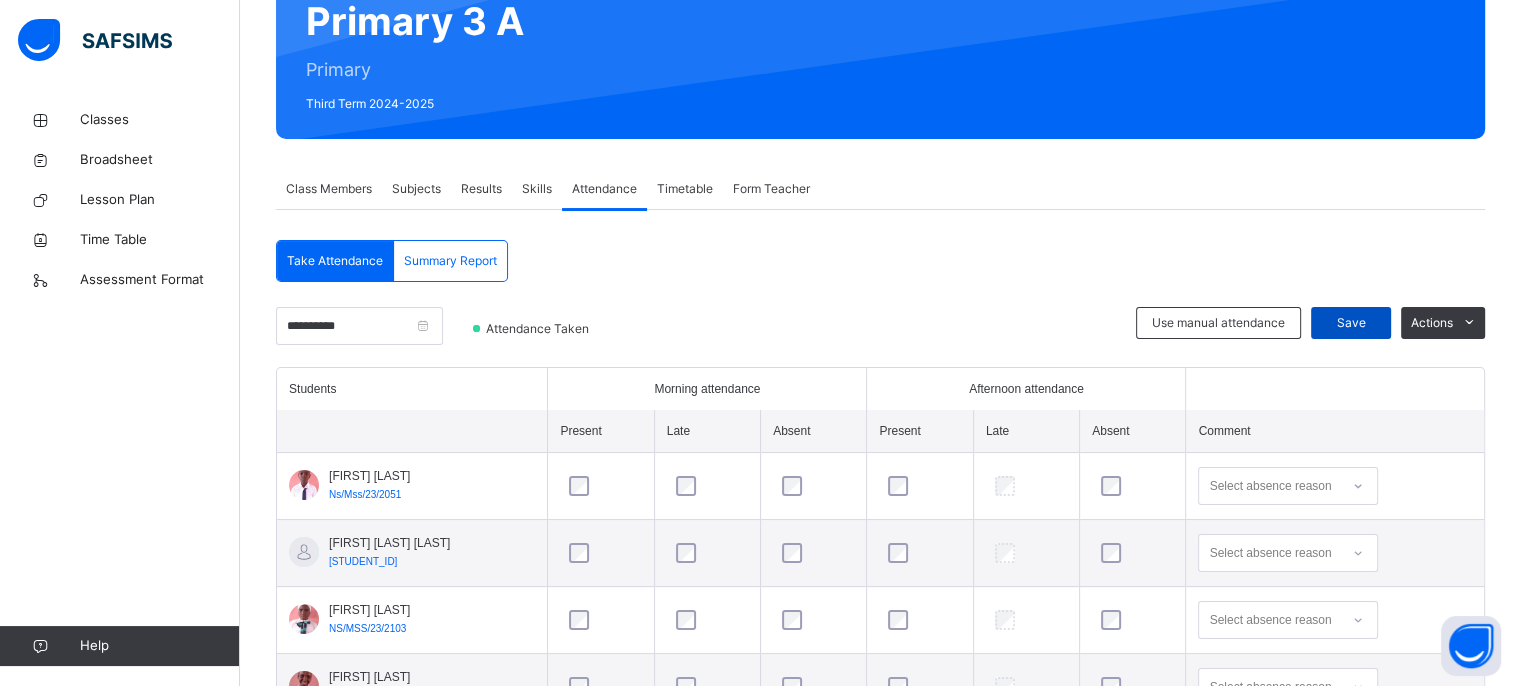 click on "Save" at bounding box center [1351, 323] 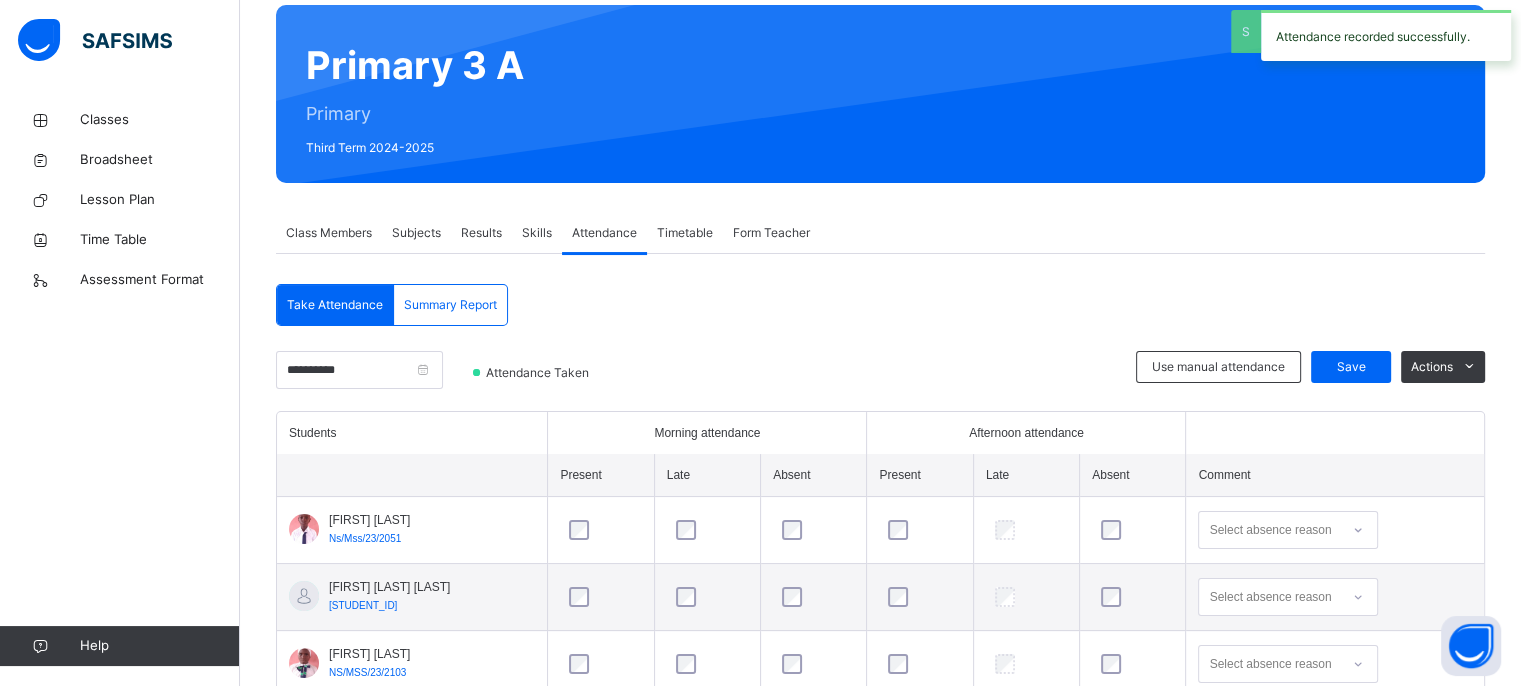 scroll, scrollTop: 207, scrollLeft: 0, axis: vertical 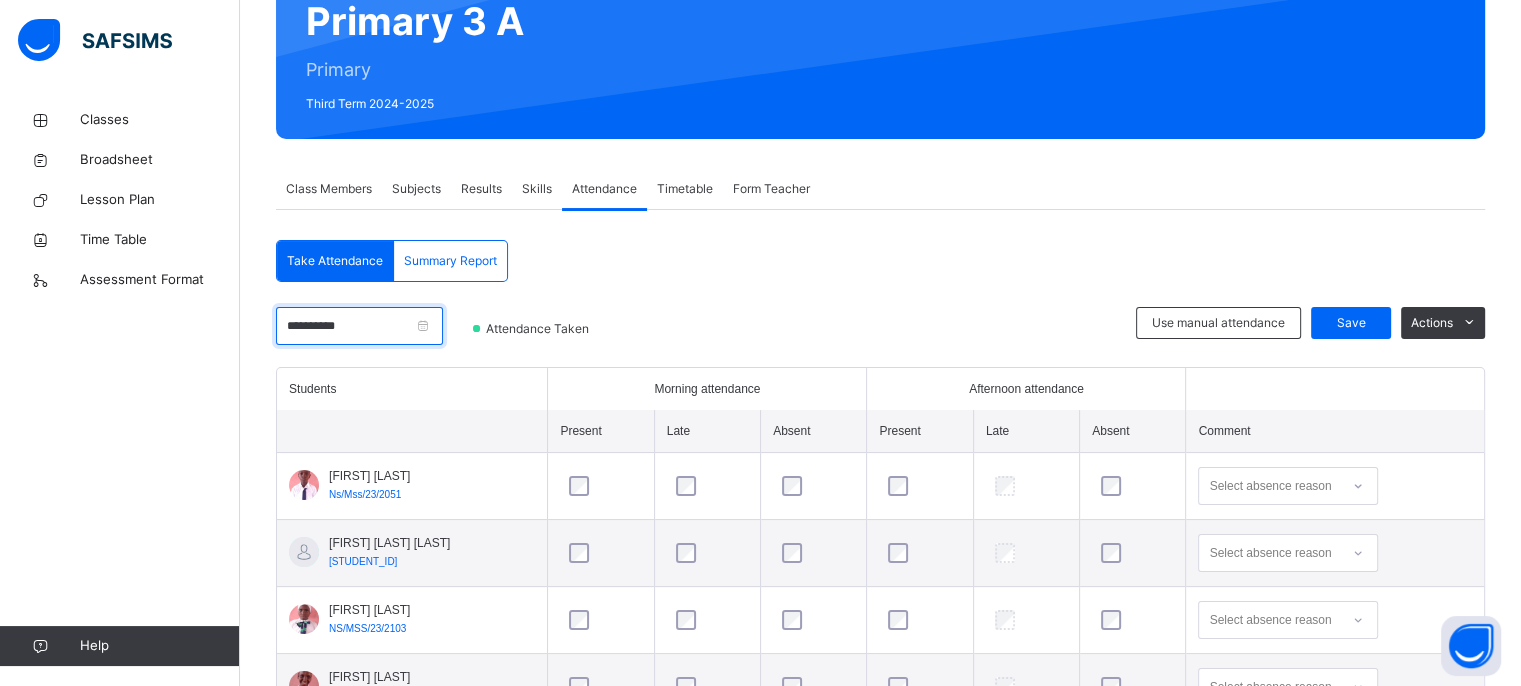 click on "**********" at bounding box center [359, 326] 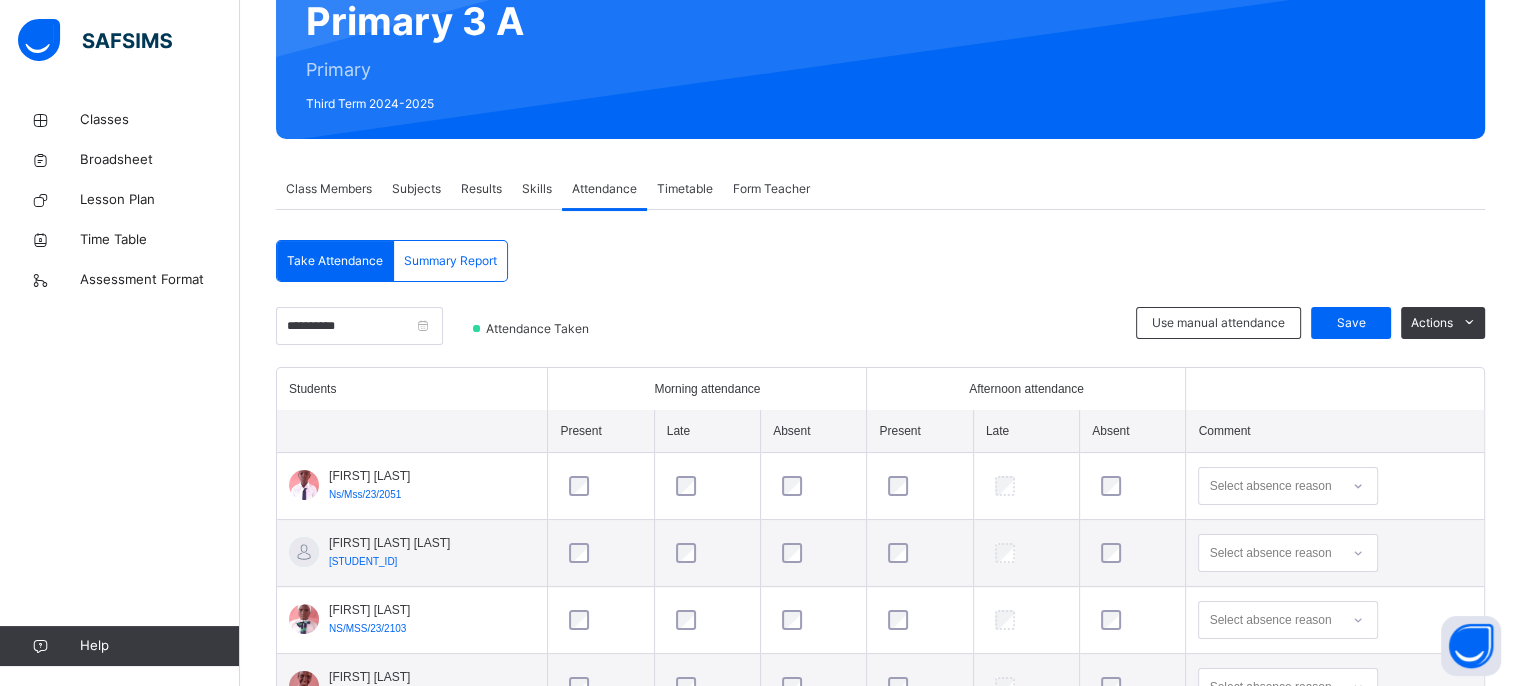 click on "**********" at bounding box center (880, 1622) 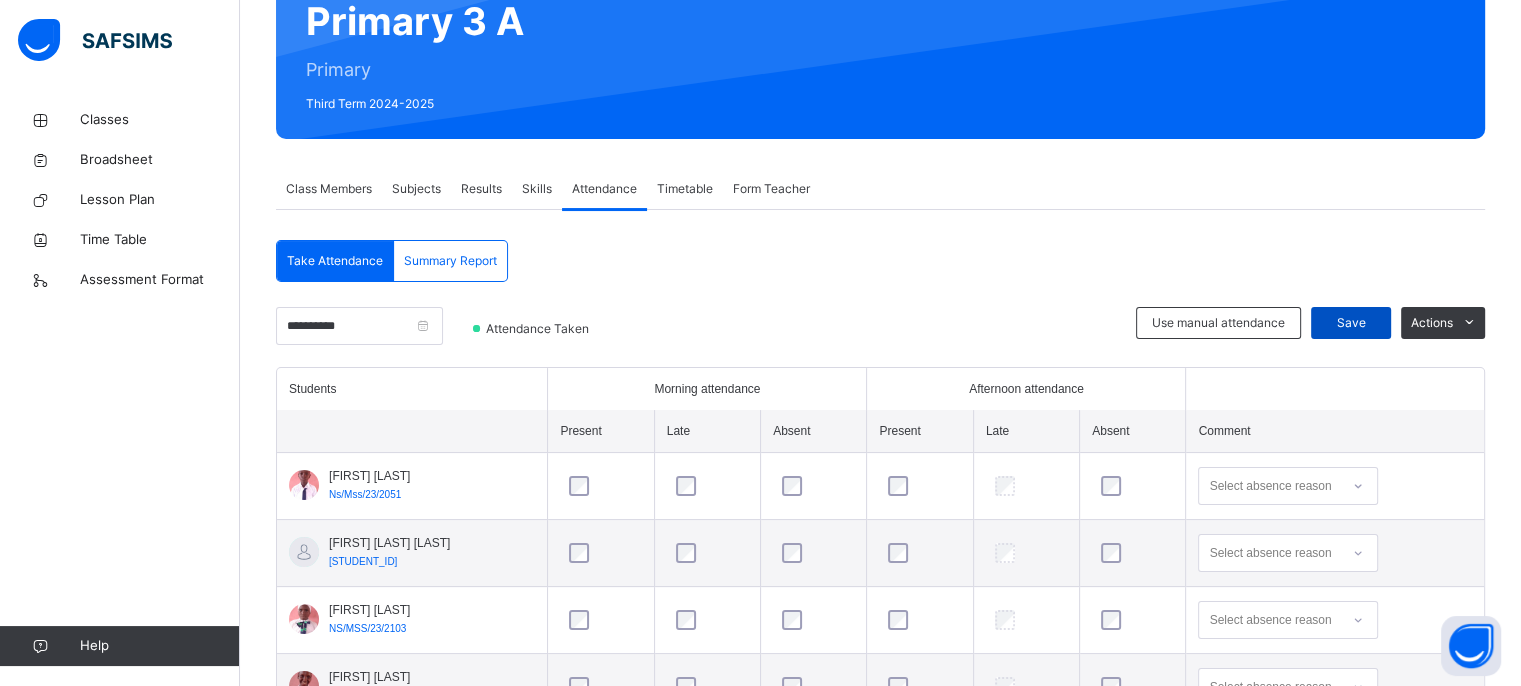 click on "Save" at bounding box center (1351, 323) 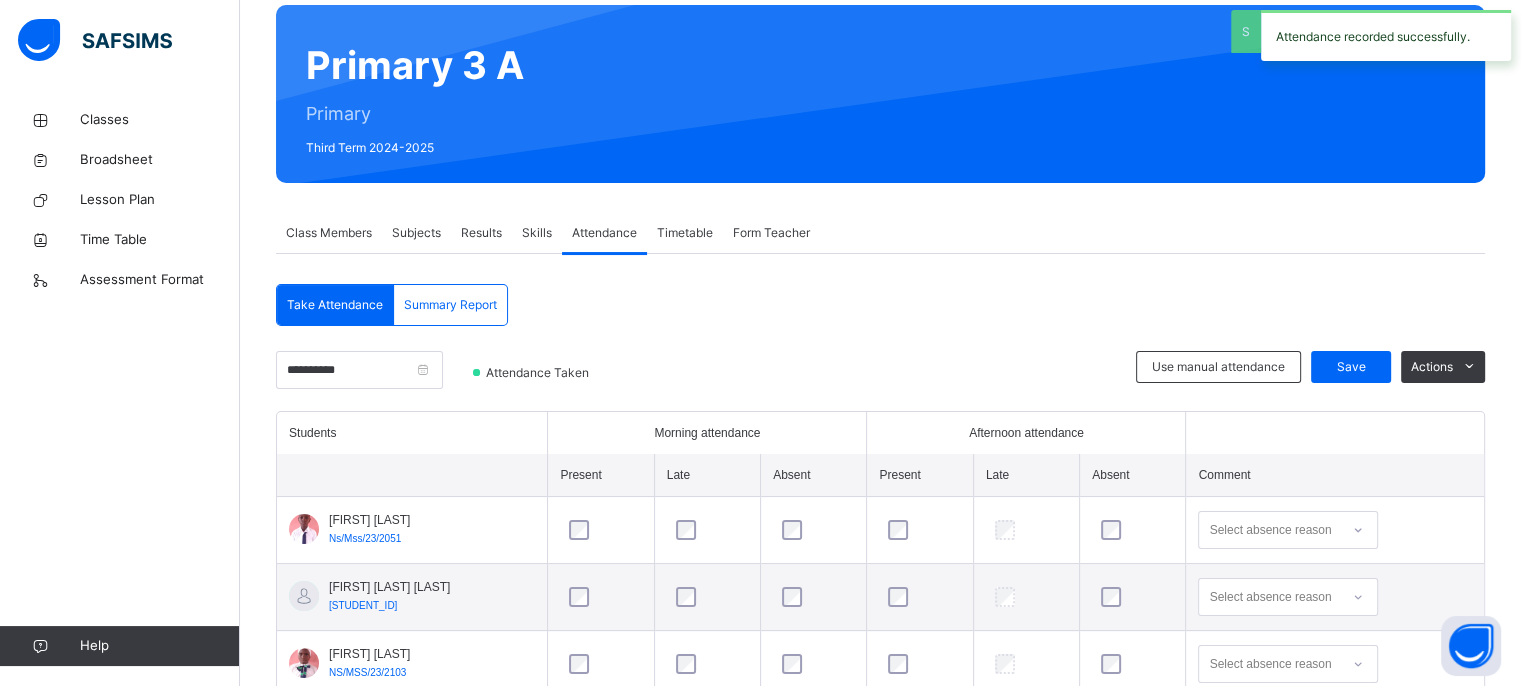 scroll, scrollTop: 207, scrollLeft: 0, axis: vertical 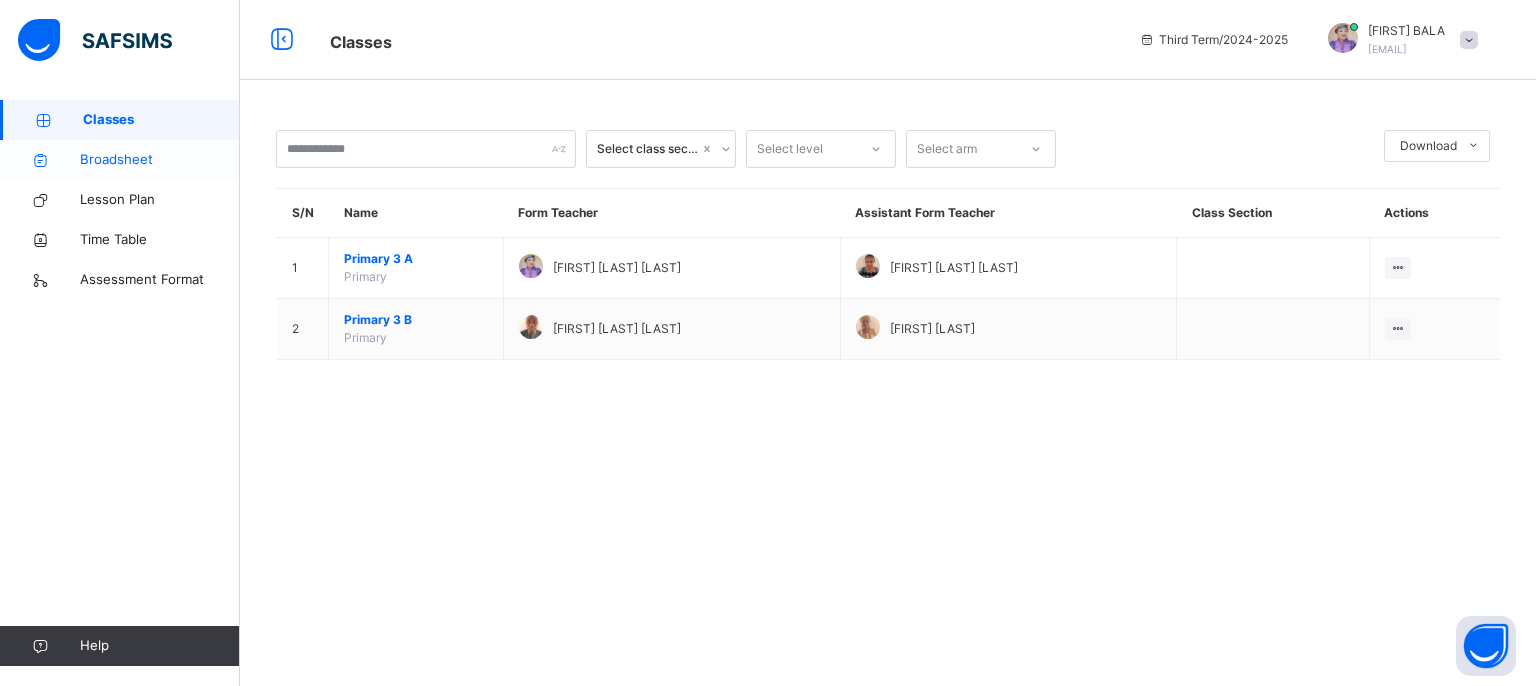 click on "Broadsheet" at bounding box center (160, 160) 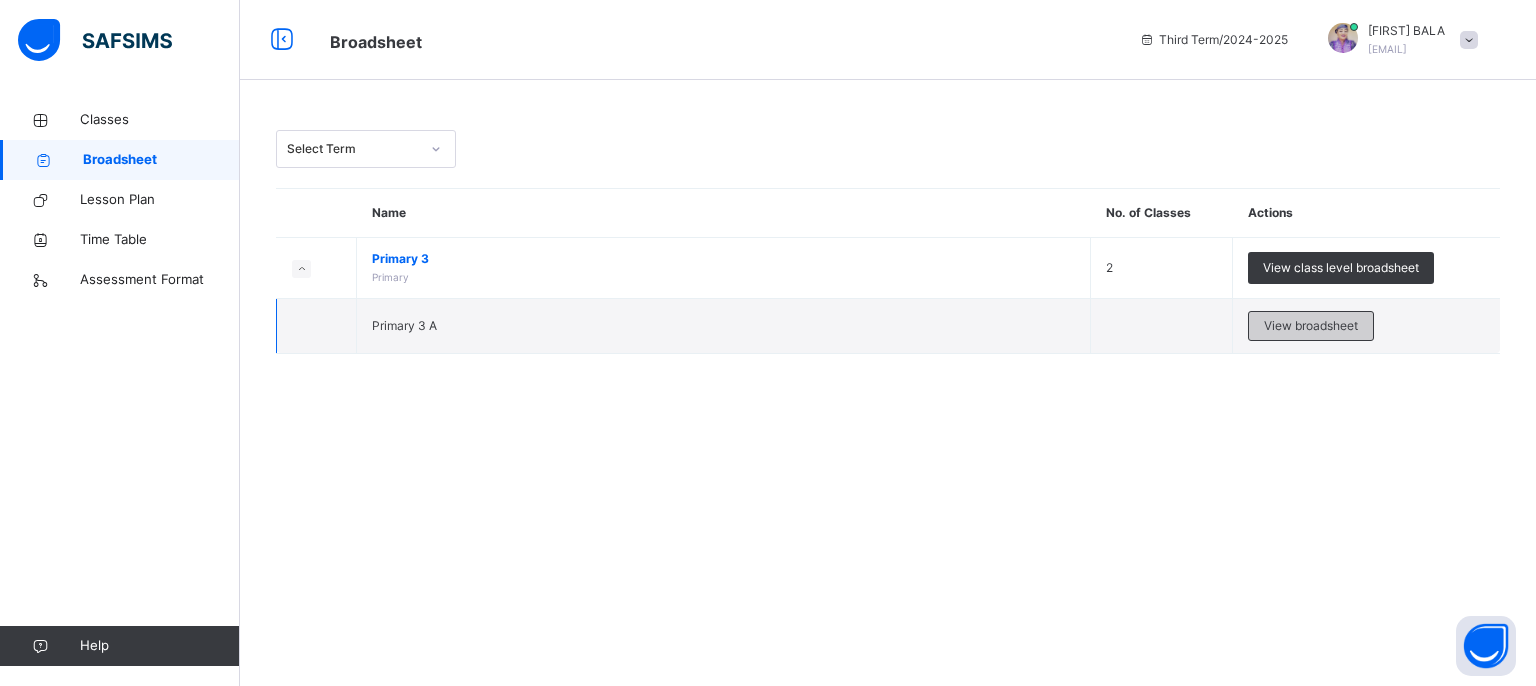click on "View broadsheet" at bounding box center (1311, 326) 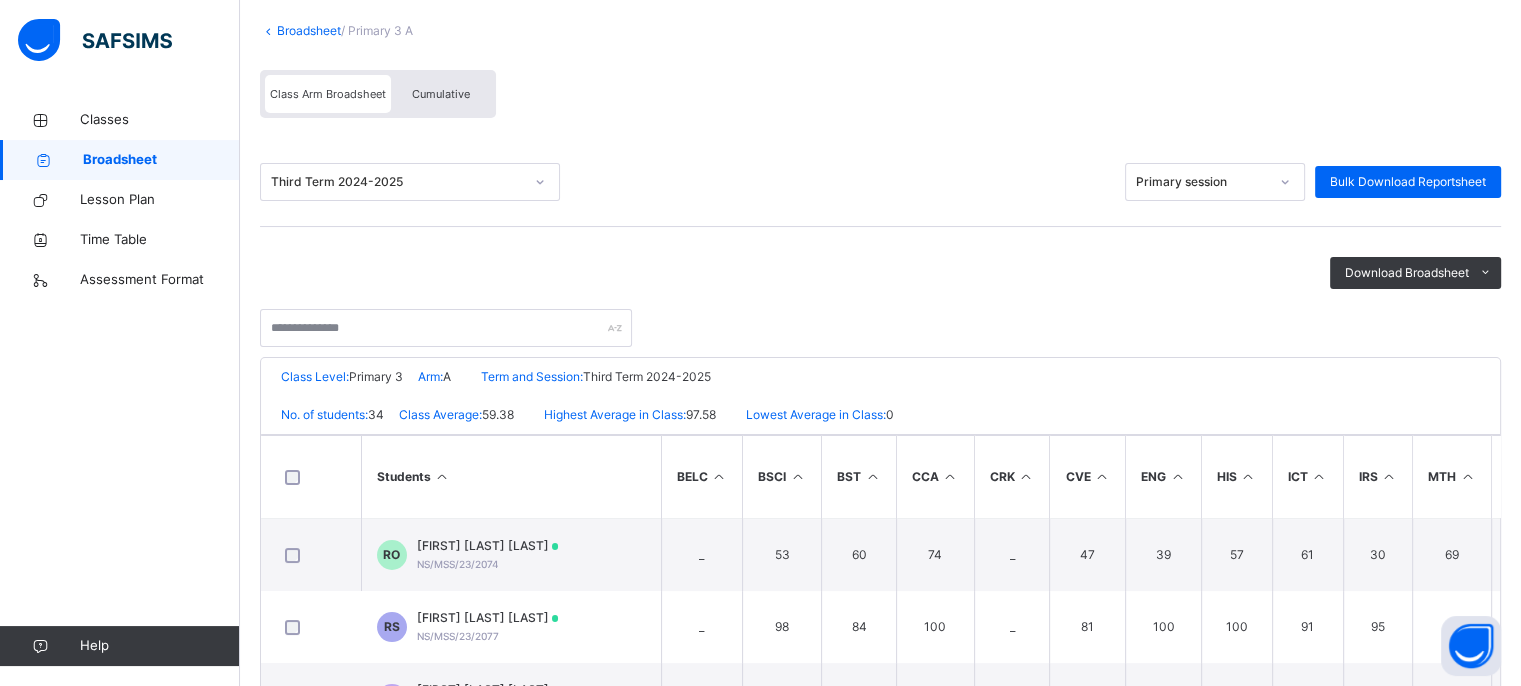 scroll, scrollTop: 120, scrollLeft: 0, axis: vertical 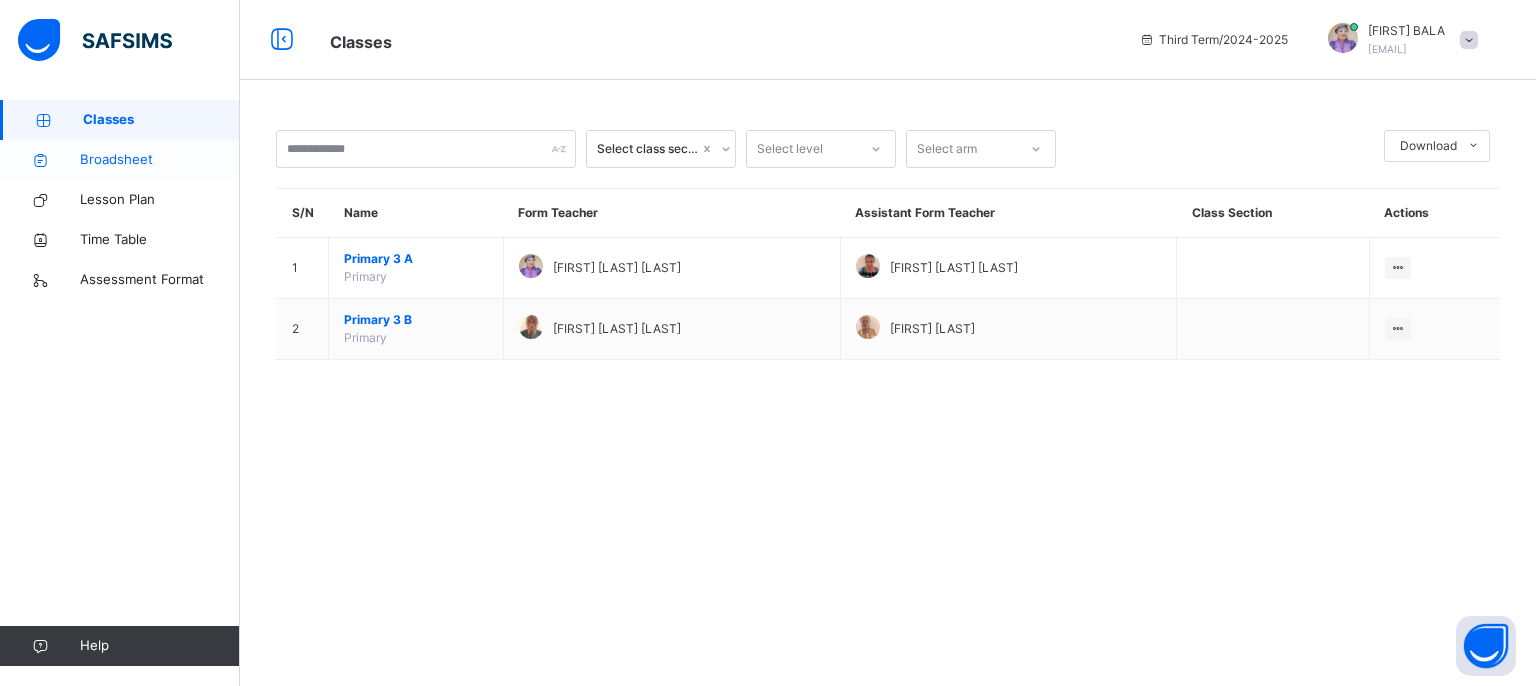 click on "Broadsheet" at bounding box center (160, 160) 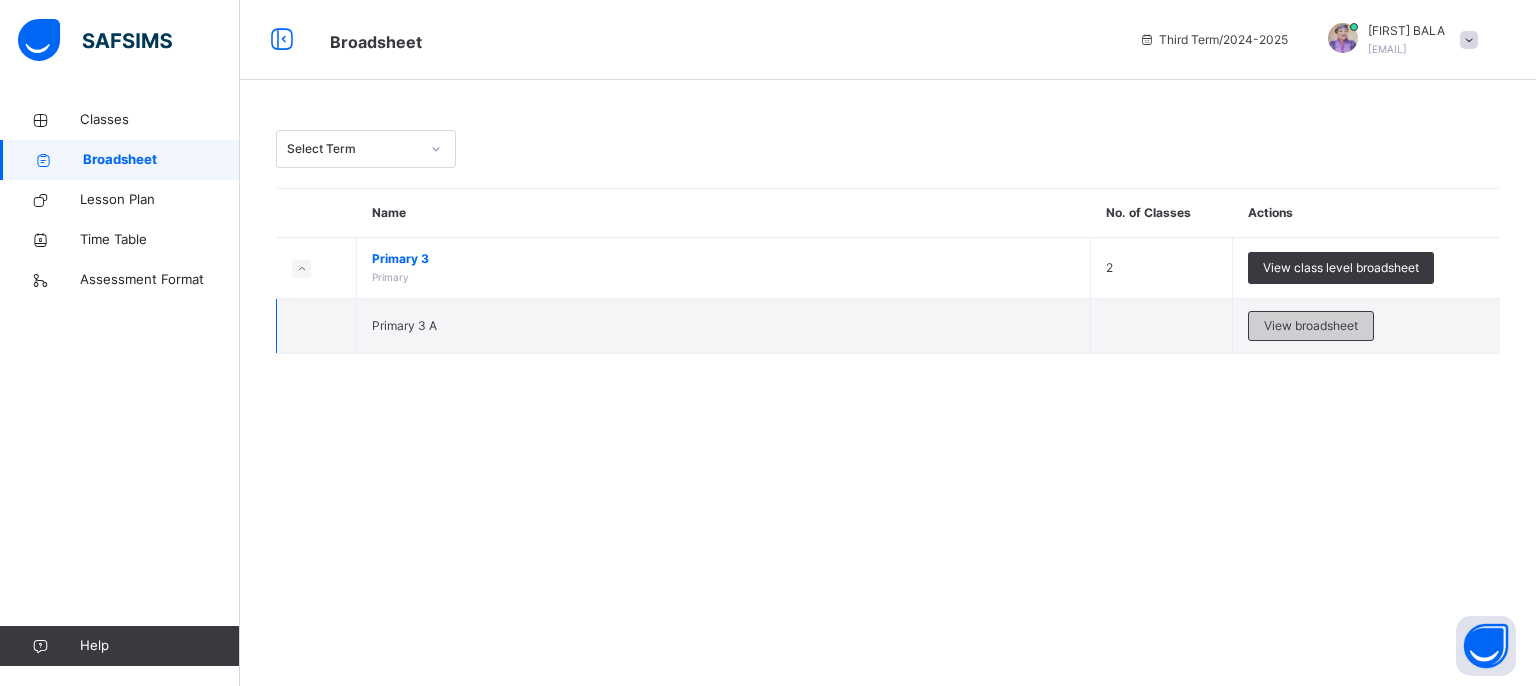 click on "View broadsheet" at bounding box center [1311, 326] 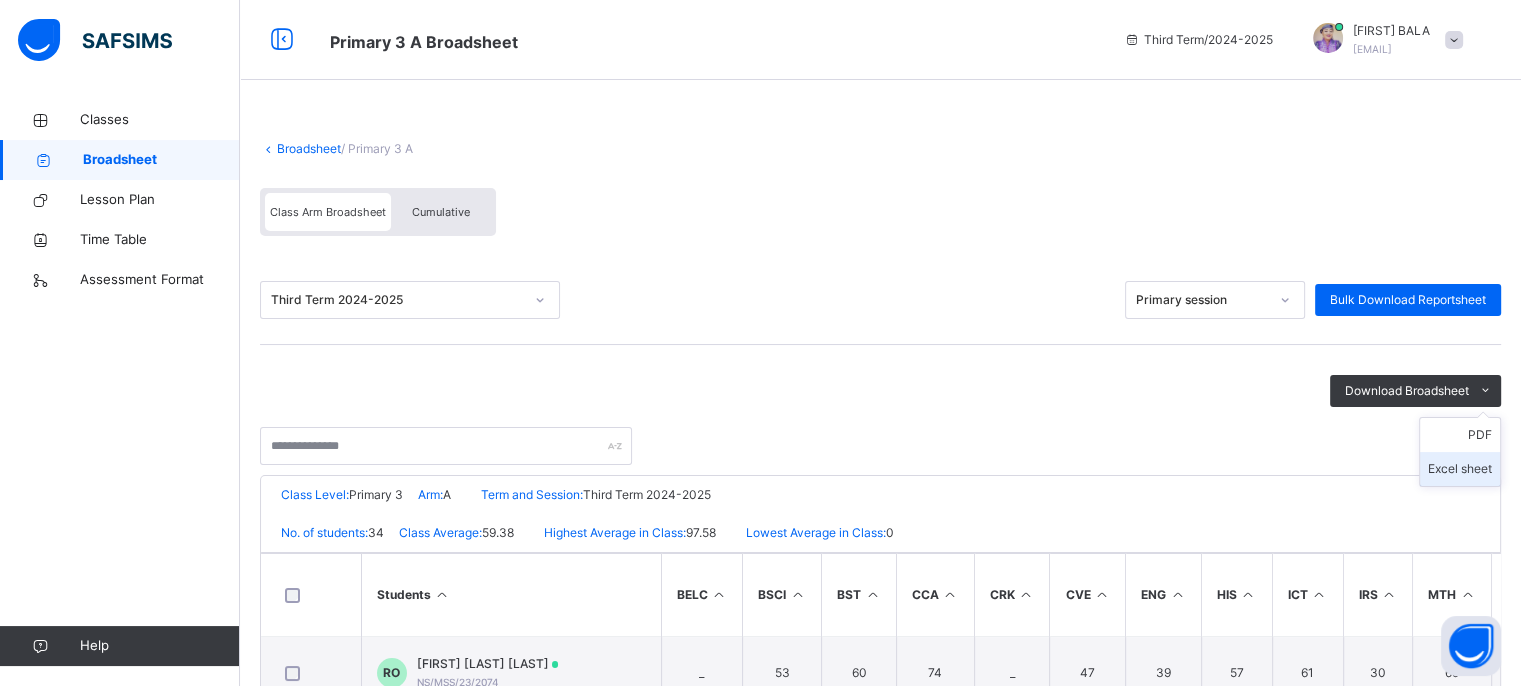 click on "Excel sheet" at bounding box center (1460, 469) 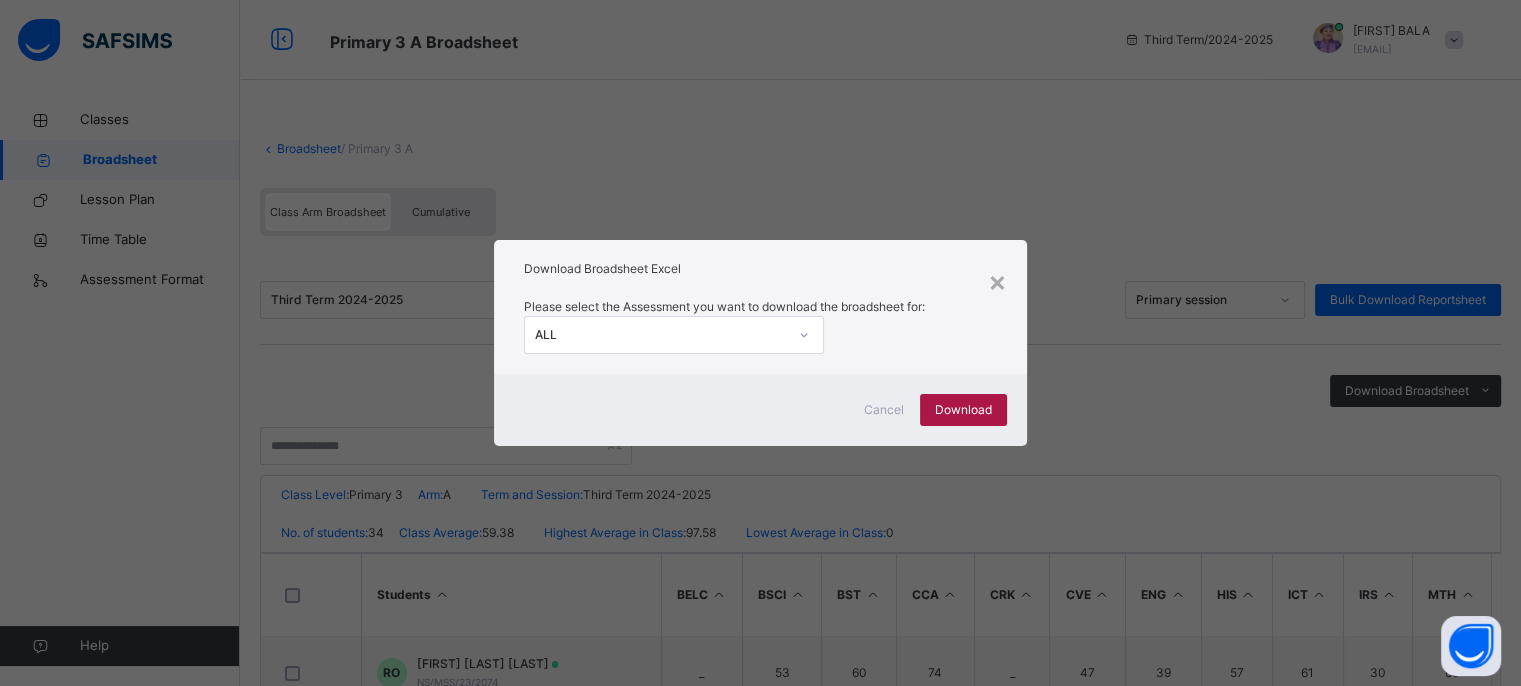 click on "Download" at bounding box center (963, 410) 